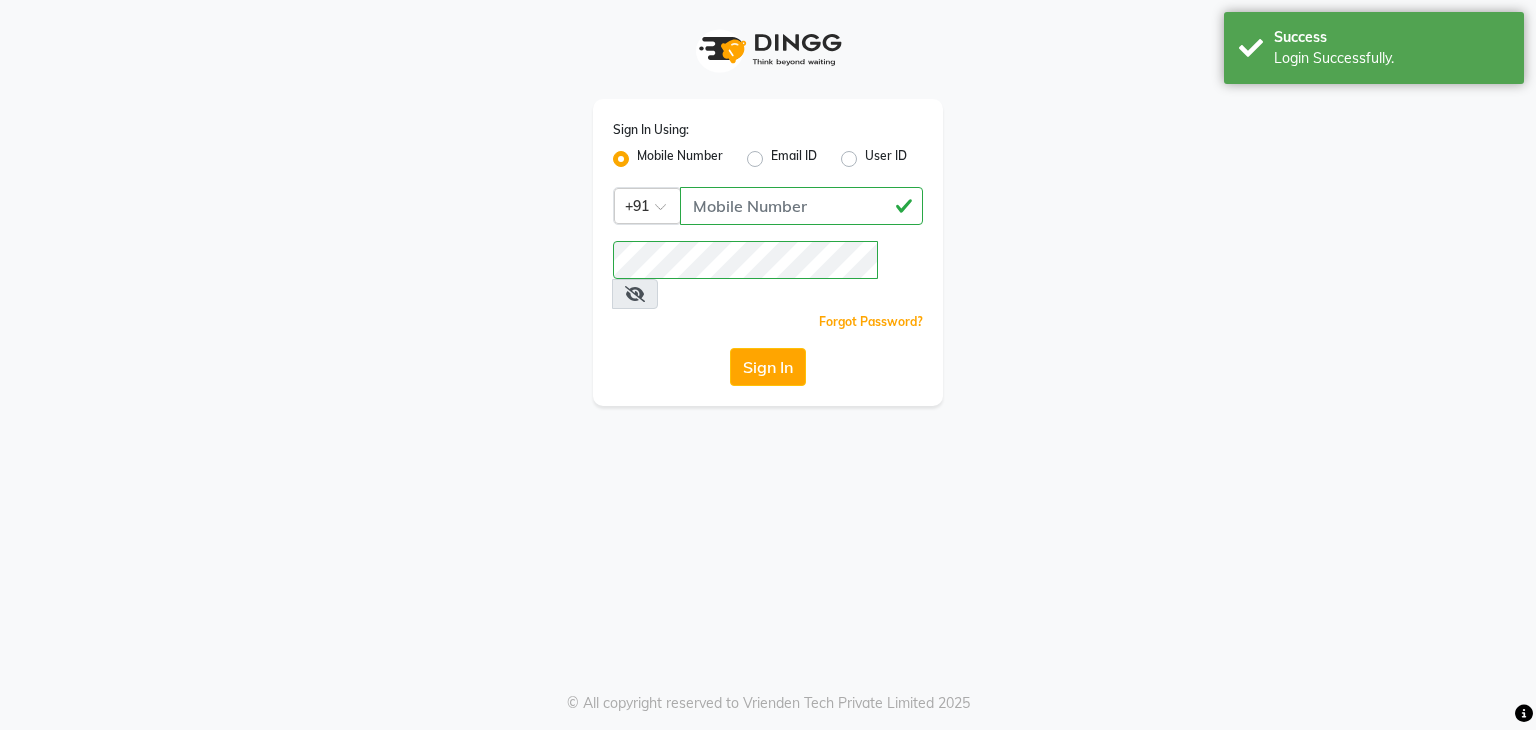scroll, scrollTop: 0, scrollLeft: 0, axis: both 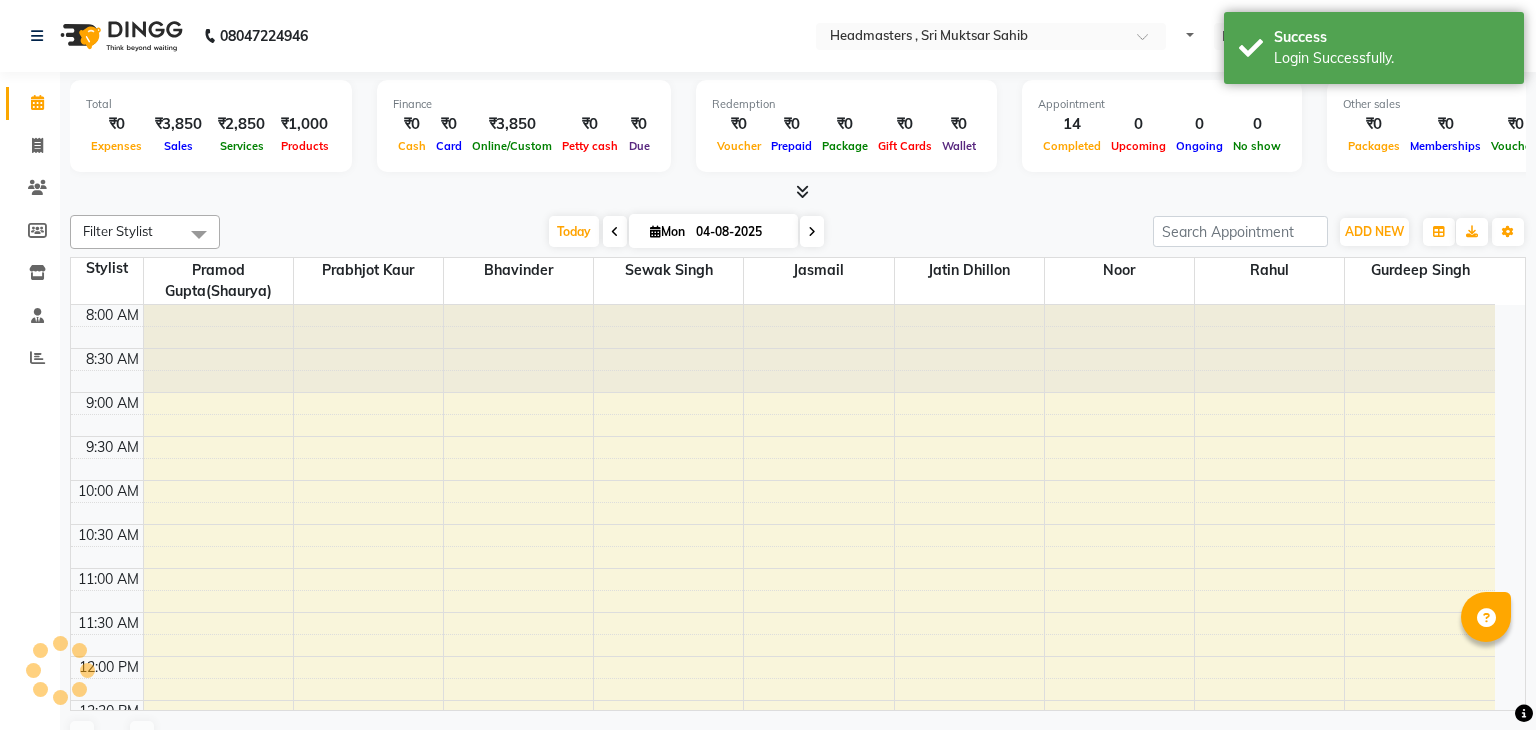 select on "en" 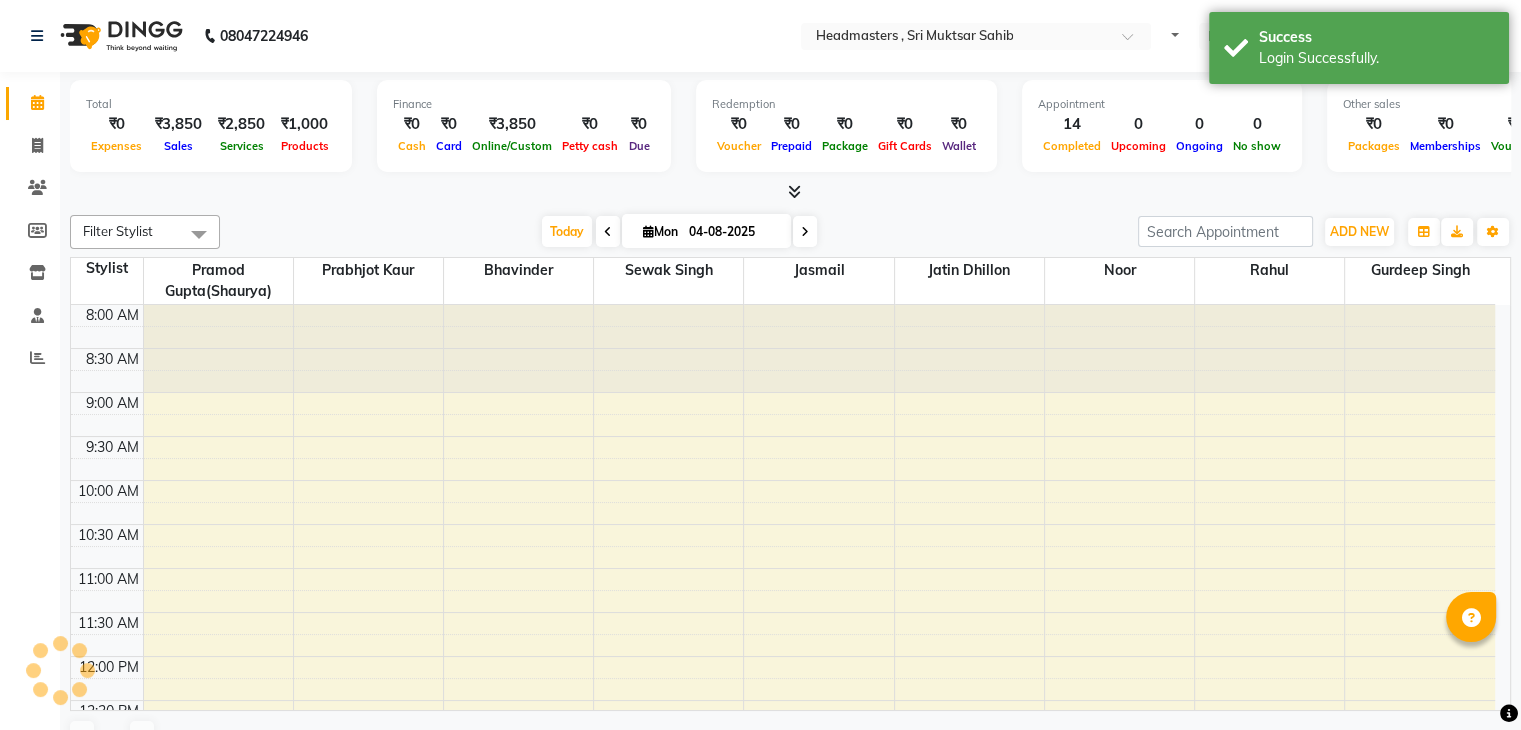 scroll, scrollTop: 0, scrollLeft: 0, axis: both 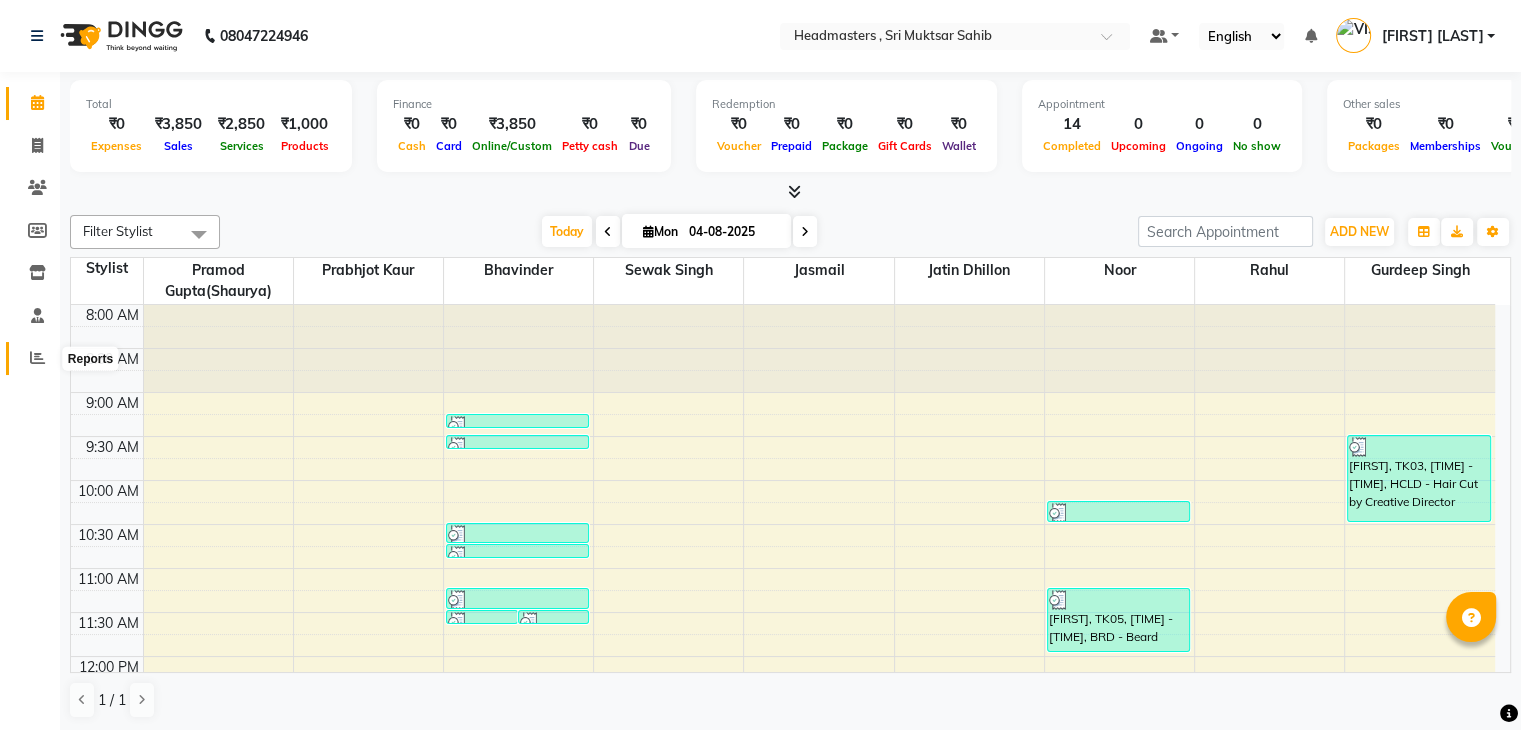 click 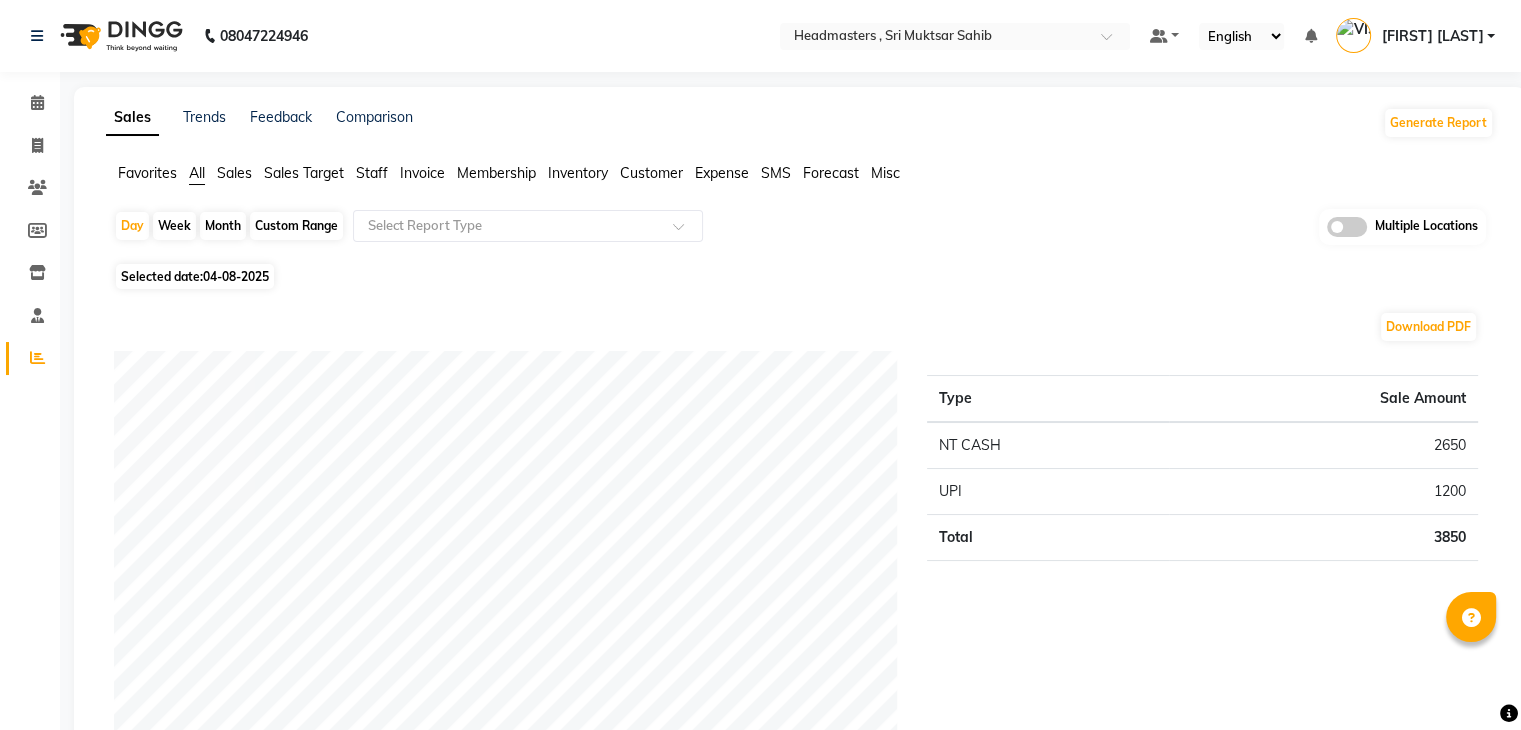 click on "Staff" 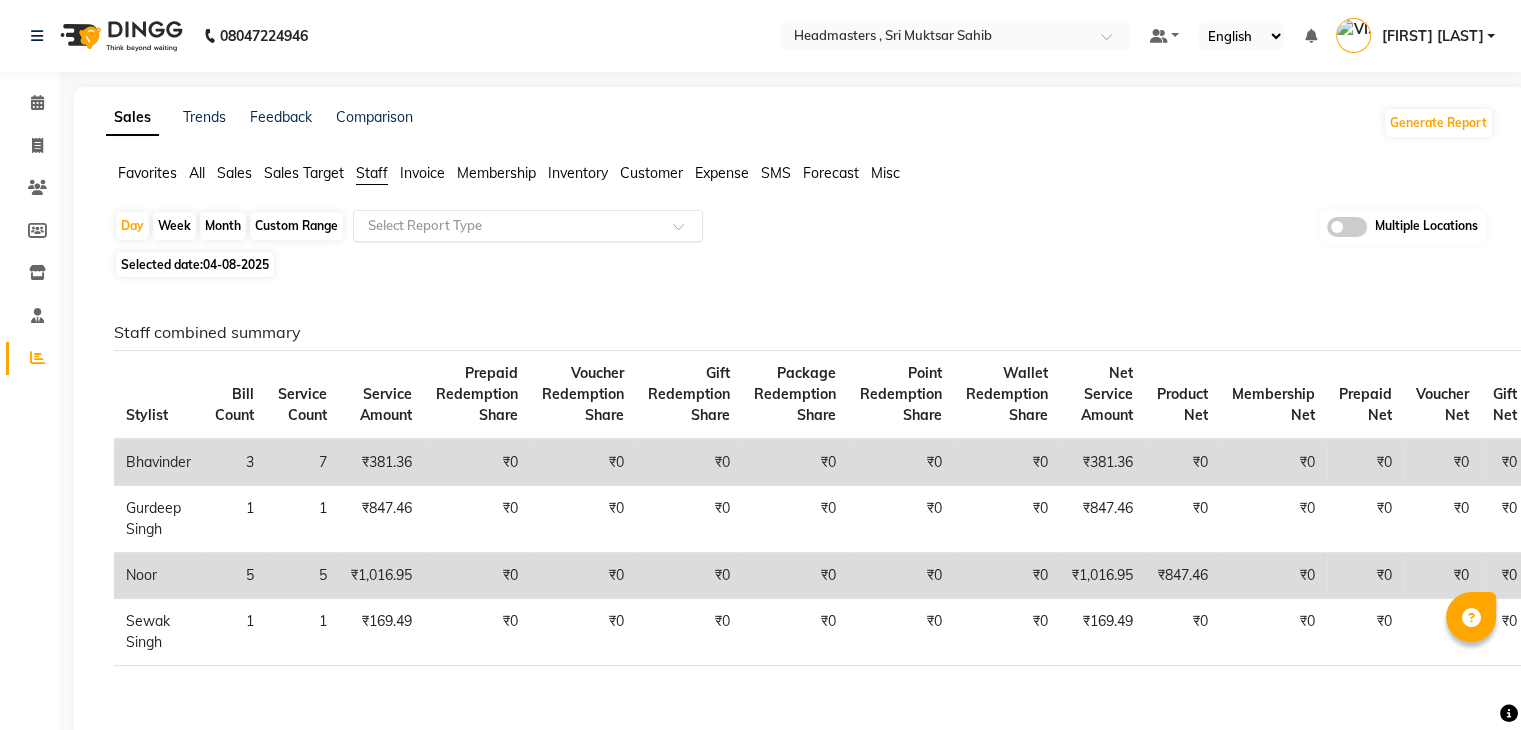 click 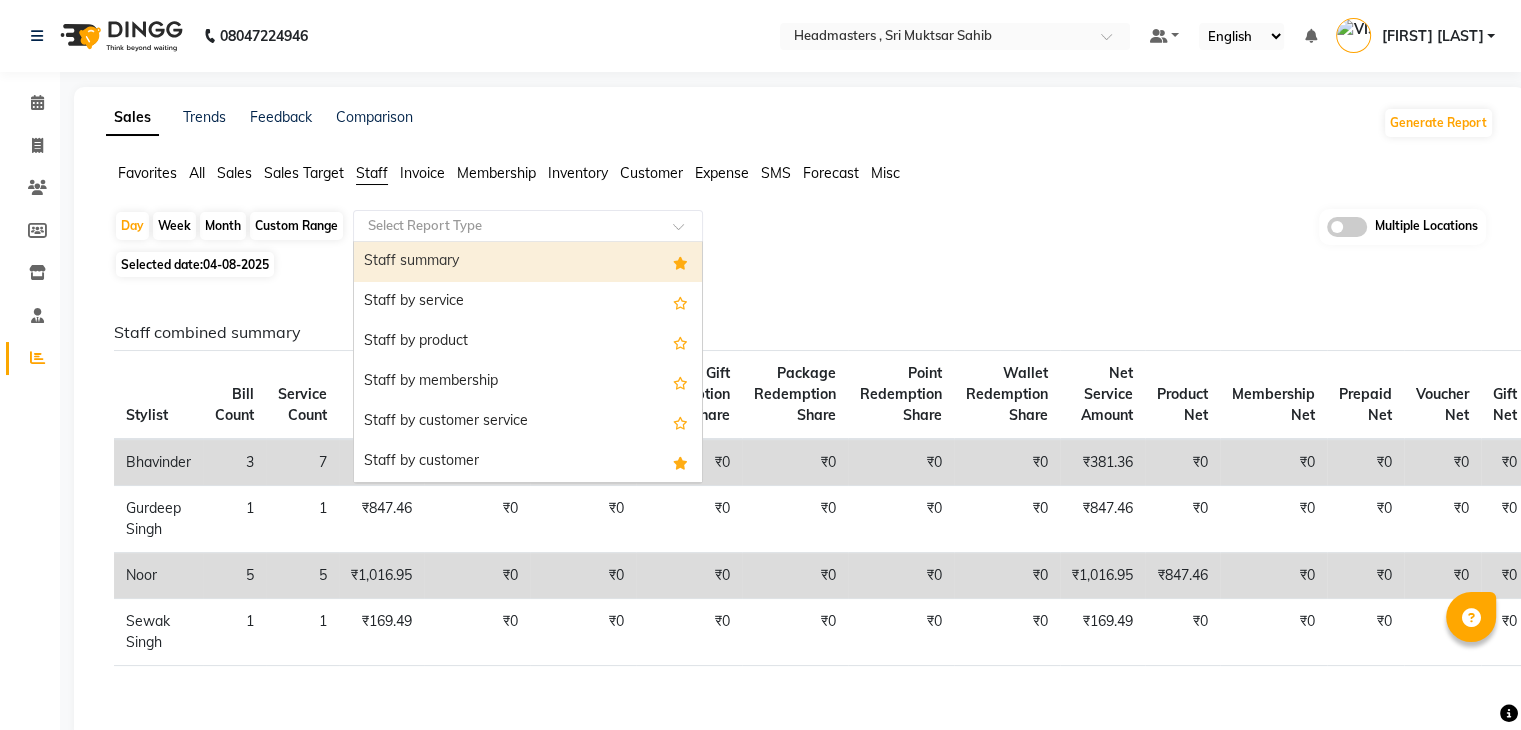 click on "Staff summary" at bounding box center (528, 262) 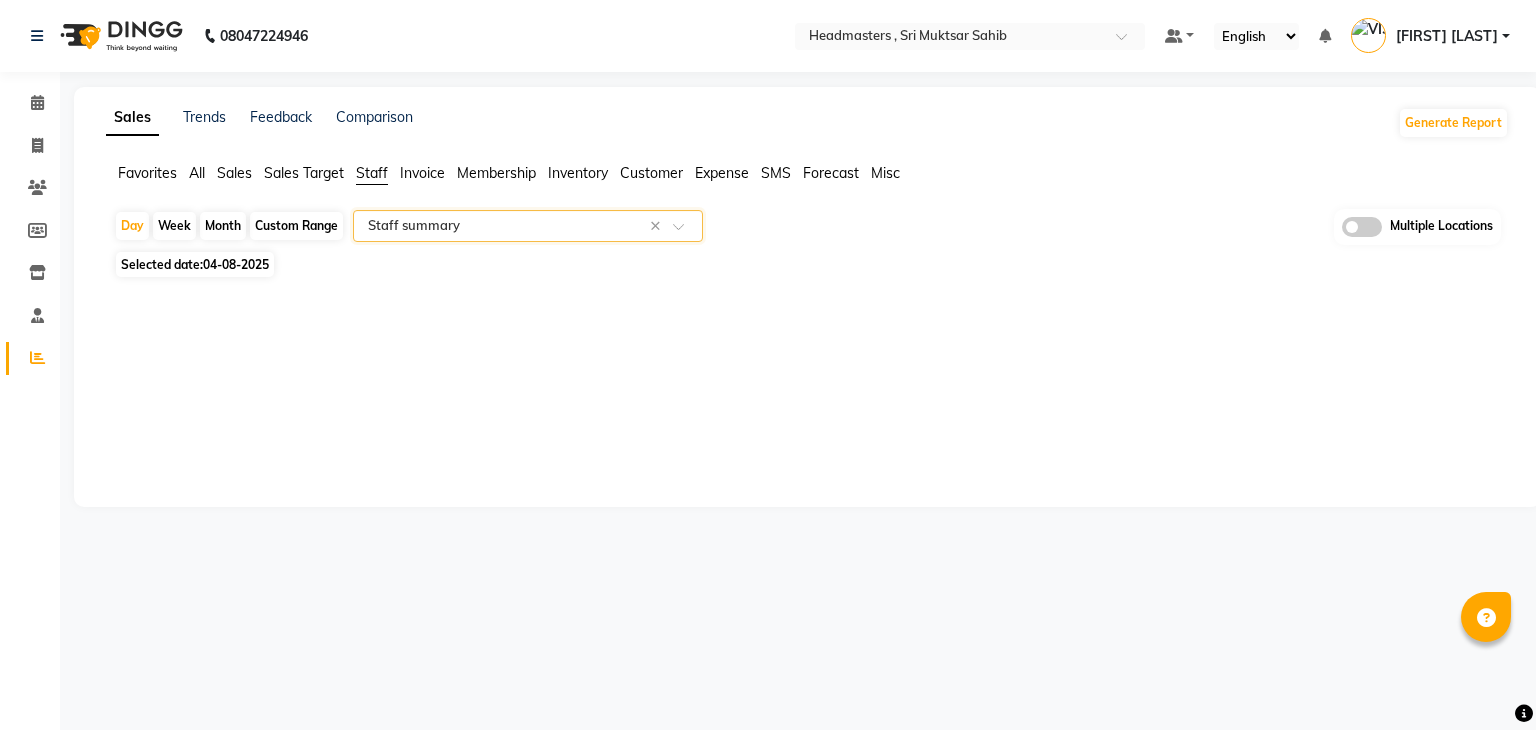 click on "04-08-2025" 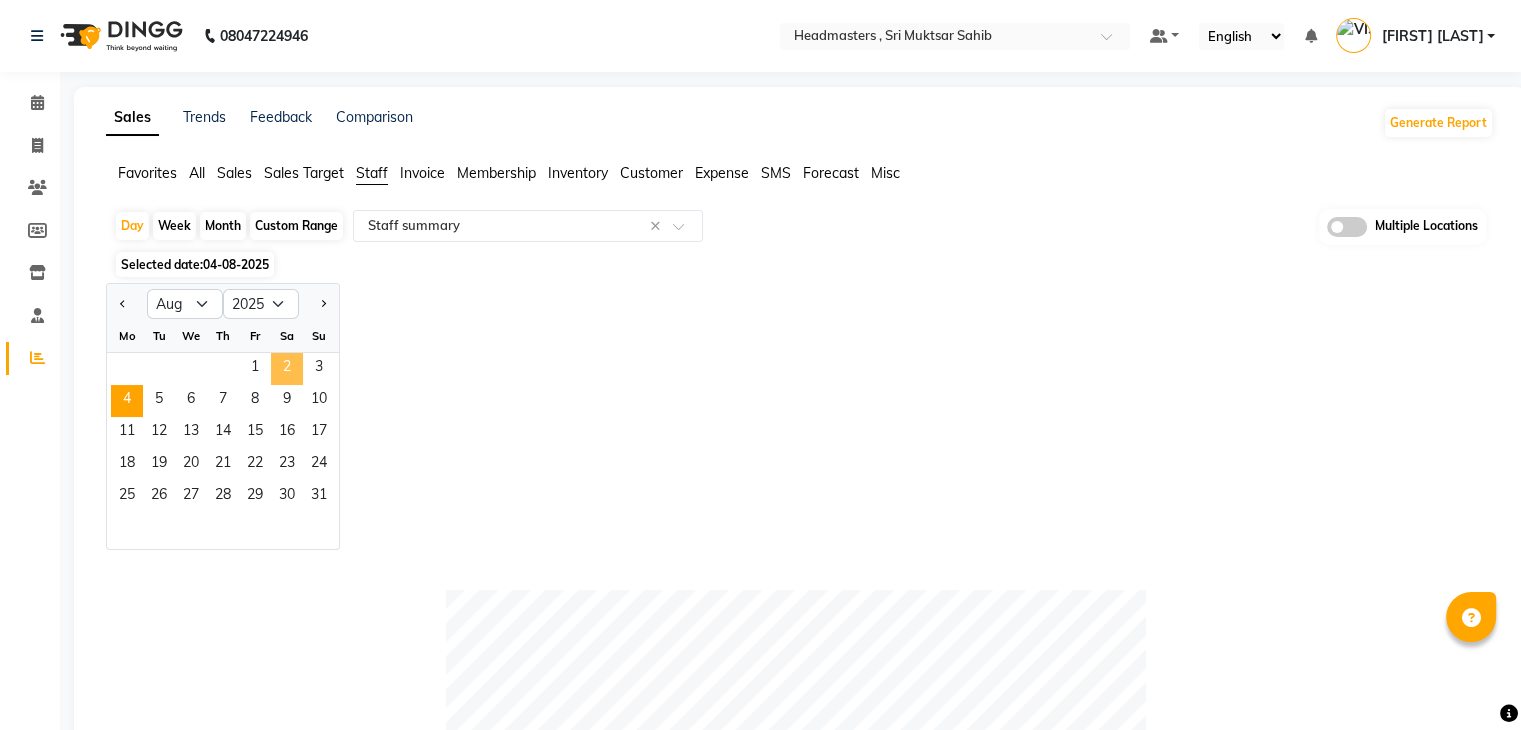 click on "2" 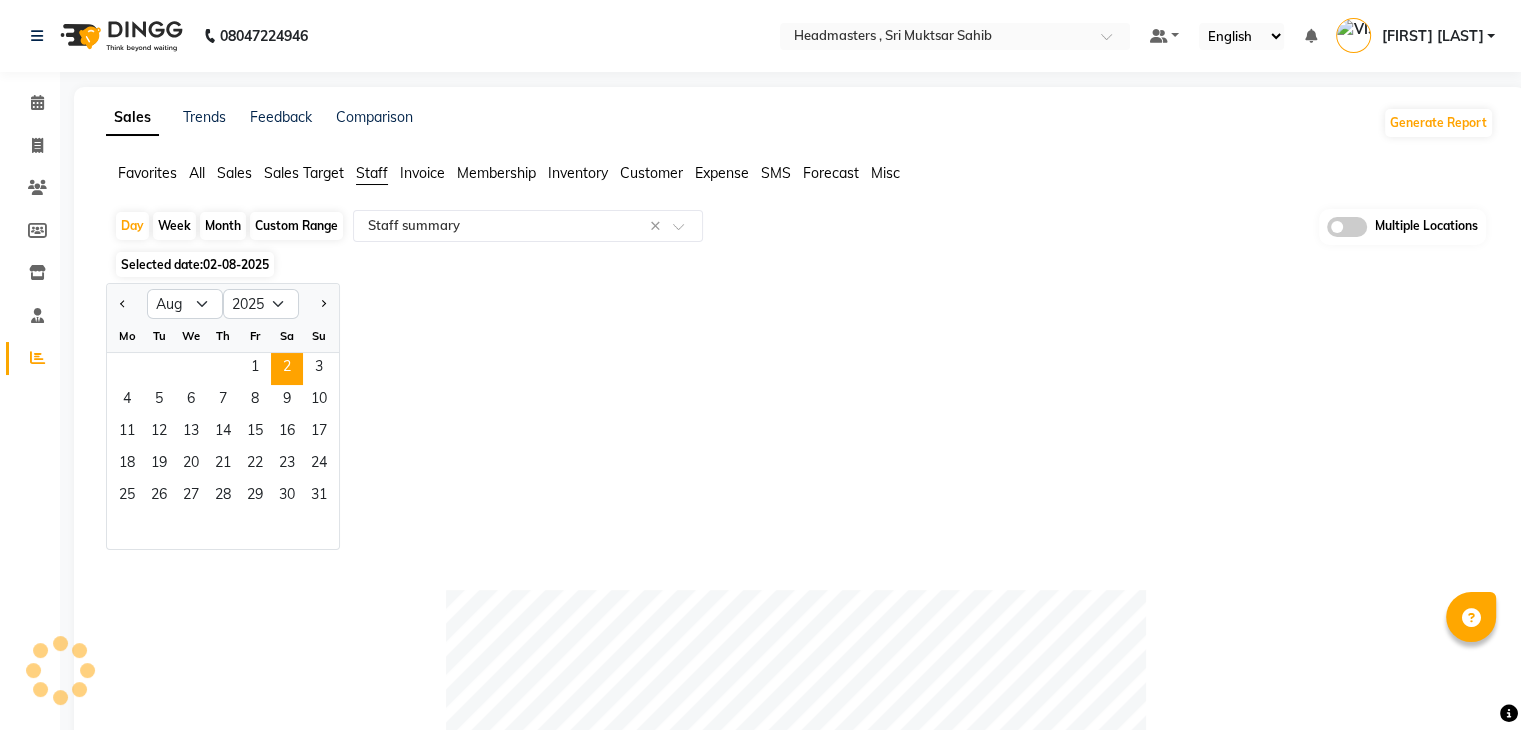 click on "Jan Feb Mar Apr May Jun Jul Aug Sep Oct Nov Dec 2015 2016 2017 2018 2019 2020 2021 2022 2023 2024 2025 2026 2027 2028 2029 2030 2031 2032 2033 2034 2035 Mo Tu We Th Fr Sa Su  1   2   3   4   5   6   7   8   9   10   11   12   13   14   15   16   17   18   19   20   21   22   23   24   25   26   27   28   29   30   31" 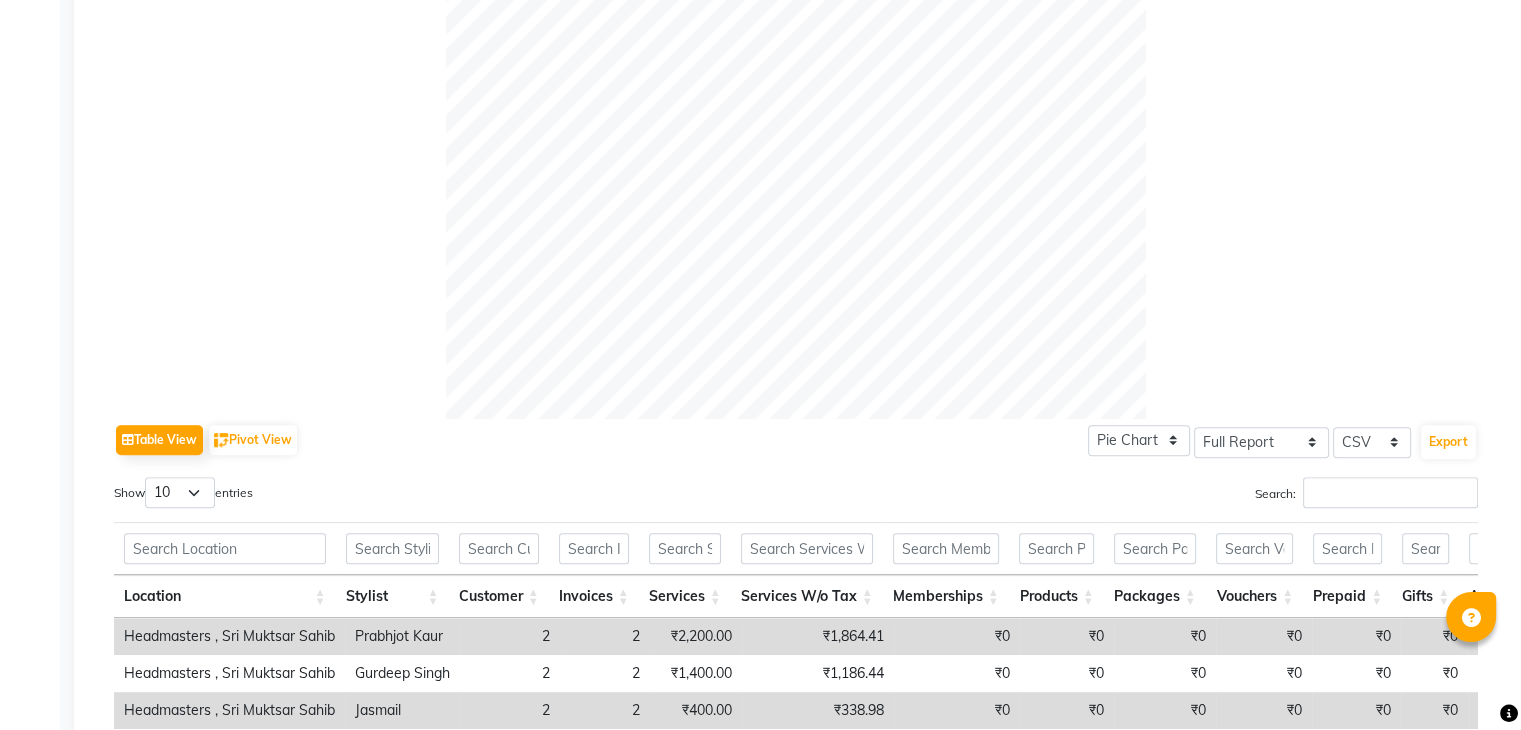 scroll, scrollTop: 856, scrollLeft: 0, axis: vertical 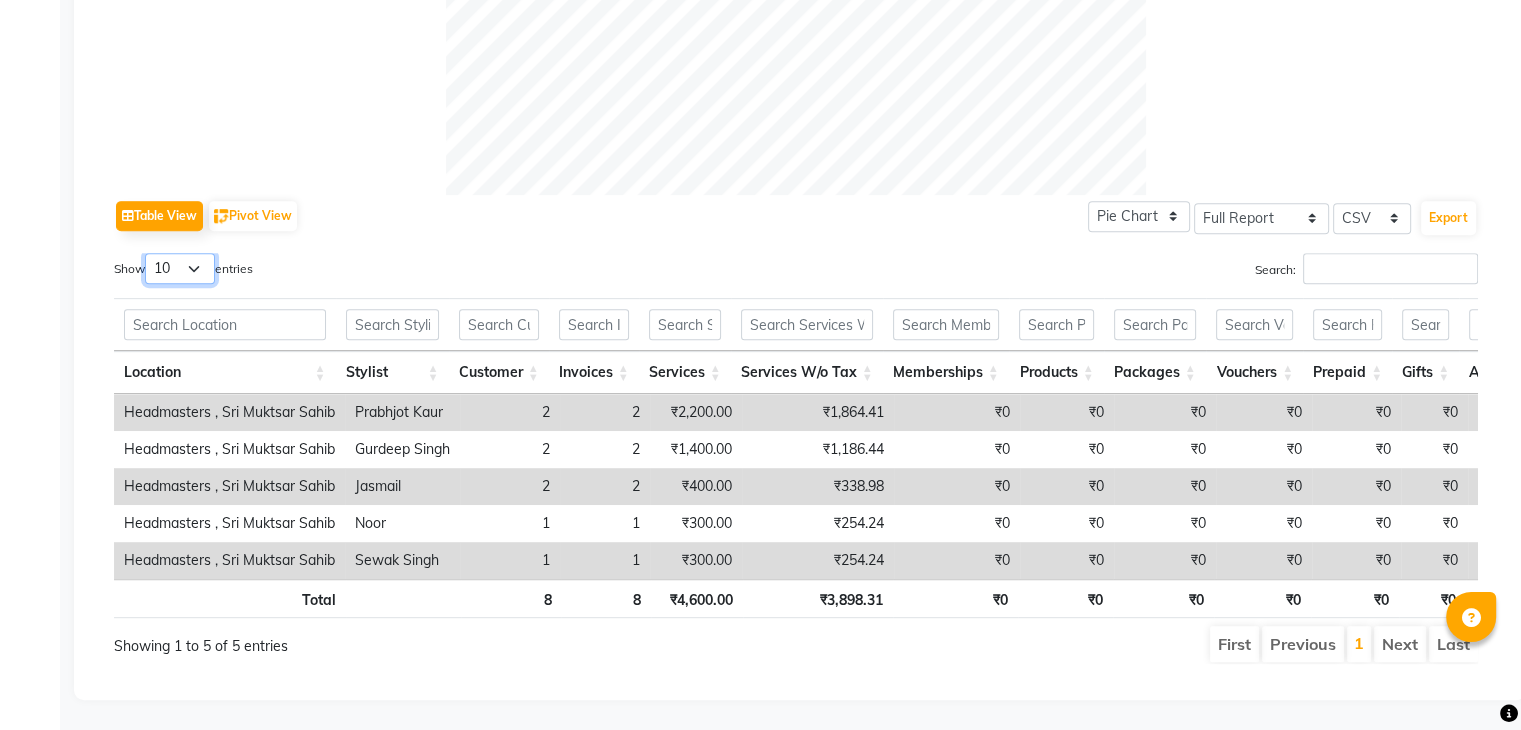 click on "10 25 50 100" at bounding box center (180, 268) 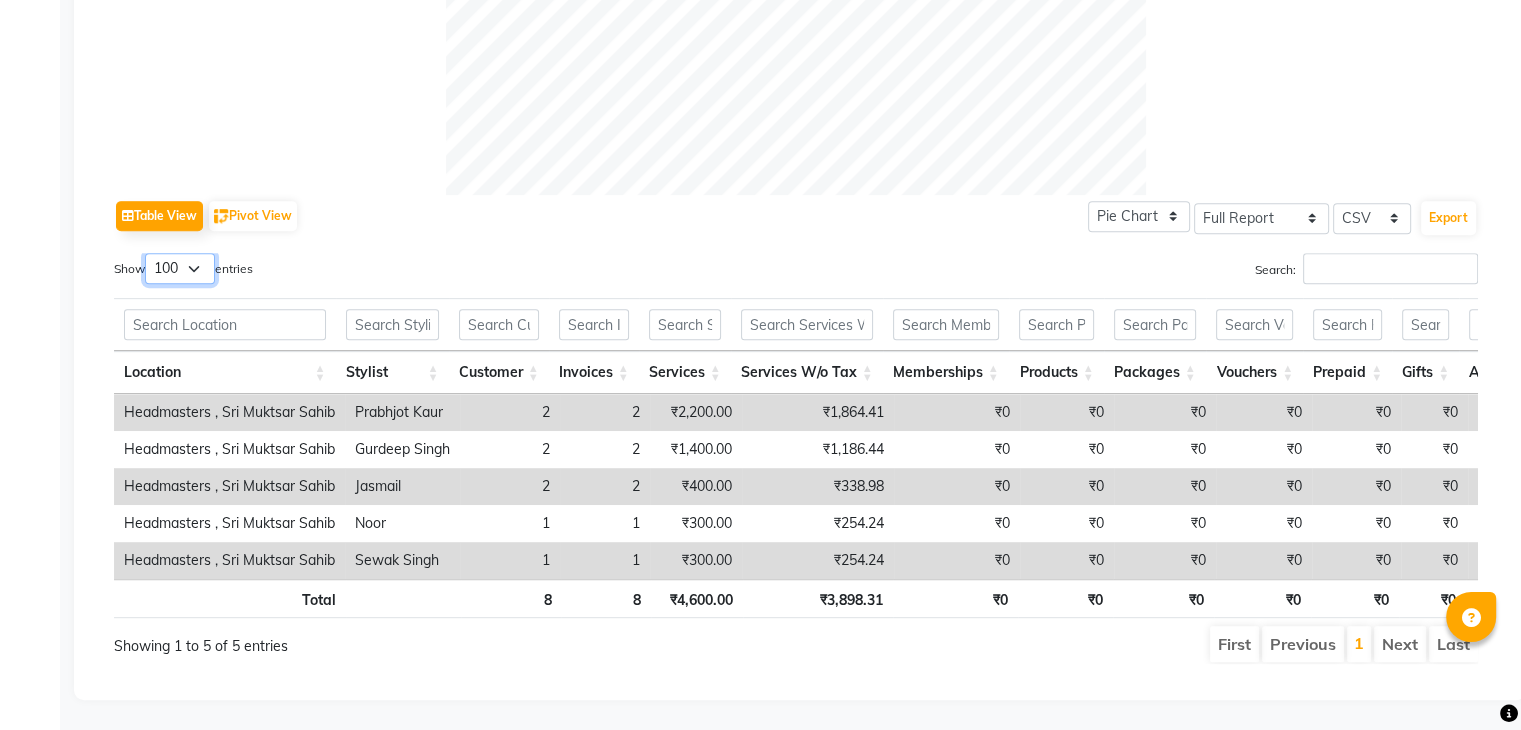 click on "10 25 50 100" at bounding box center (180, 268) 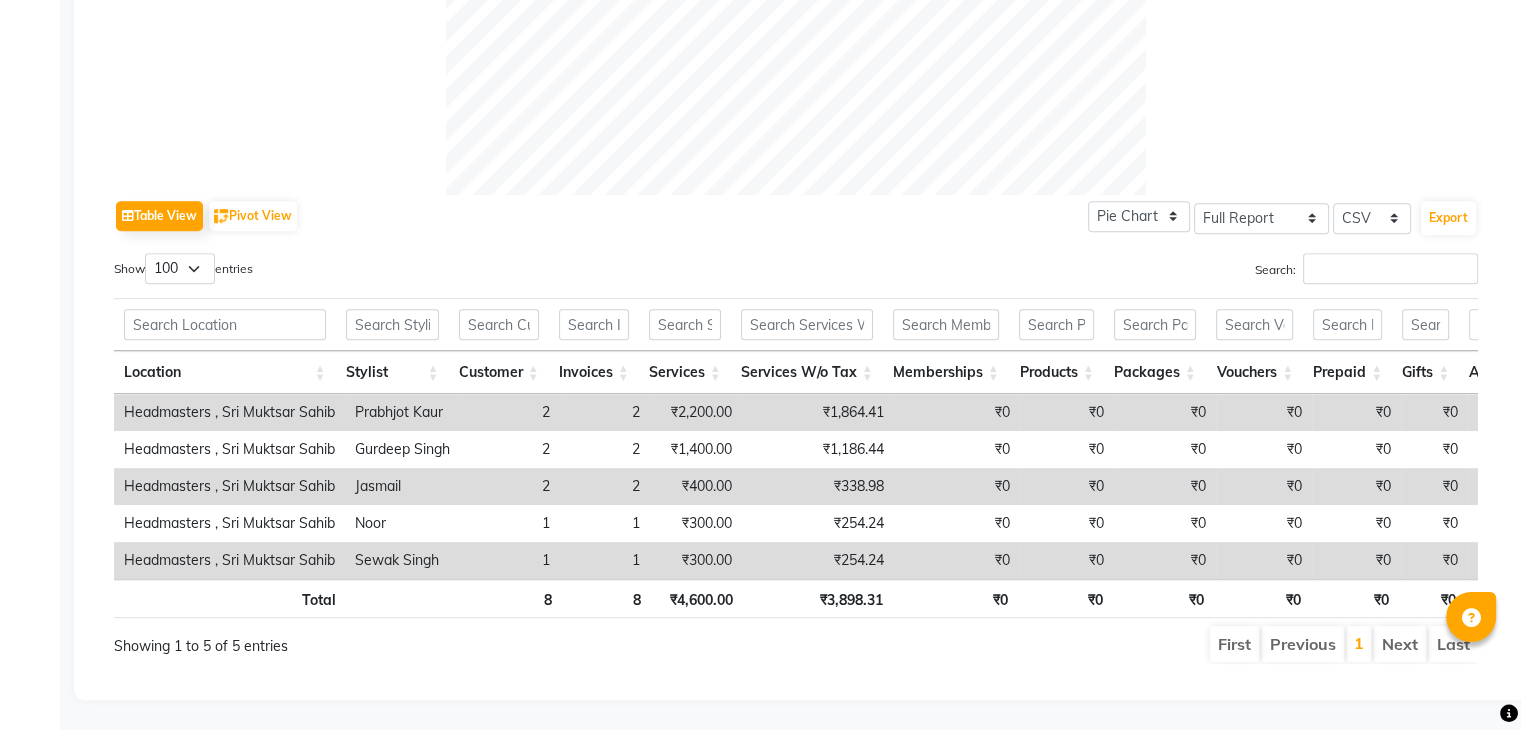 click on "Table View   Pivot View  Pie Chart Bar Chart Select Full Report Filtered Report Select CSV PDF  Export" 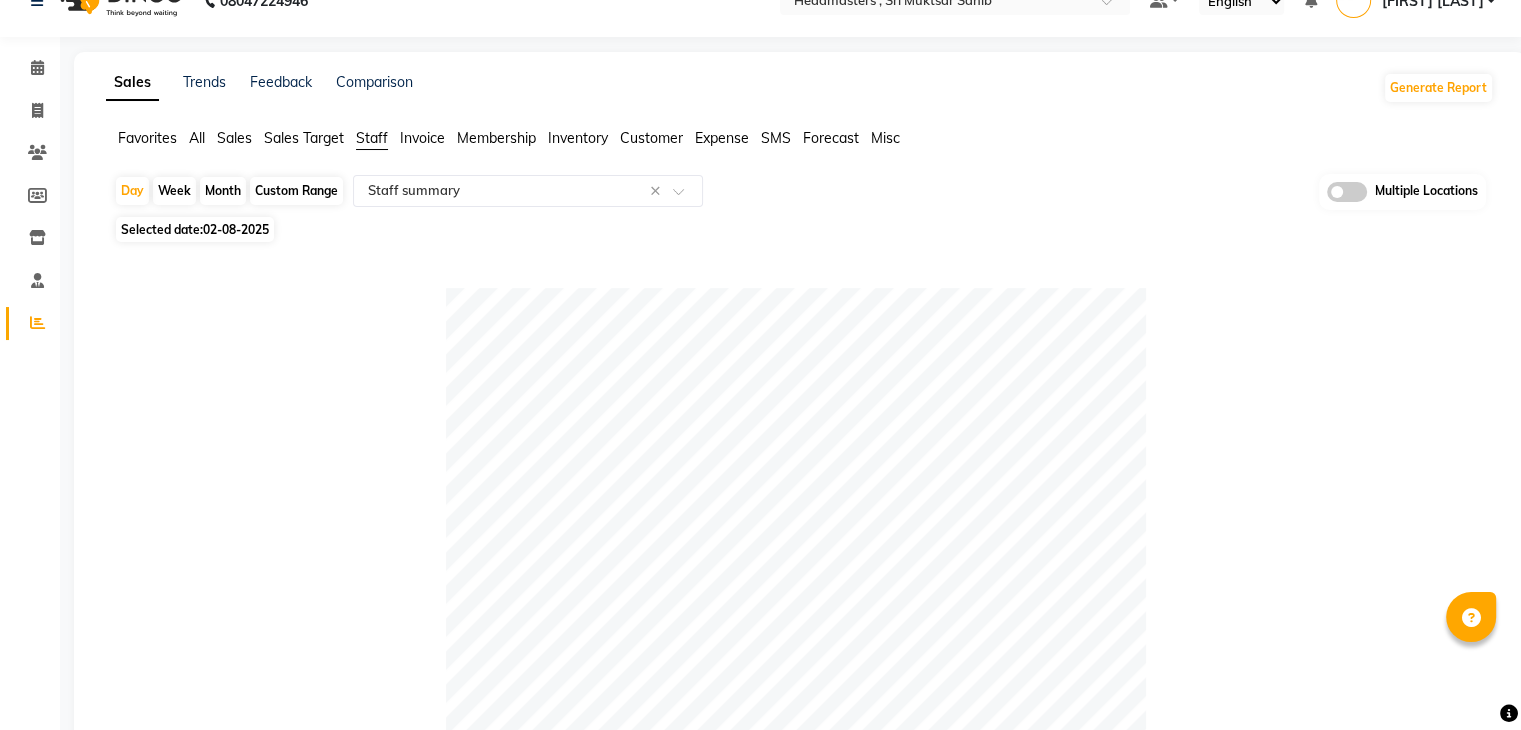 scroll, scrollTop: 0, scrollLeft: 0, axis: both 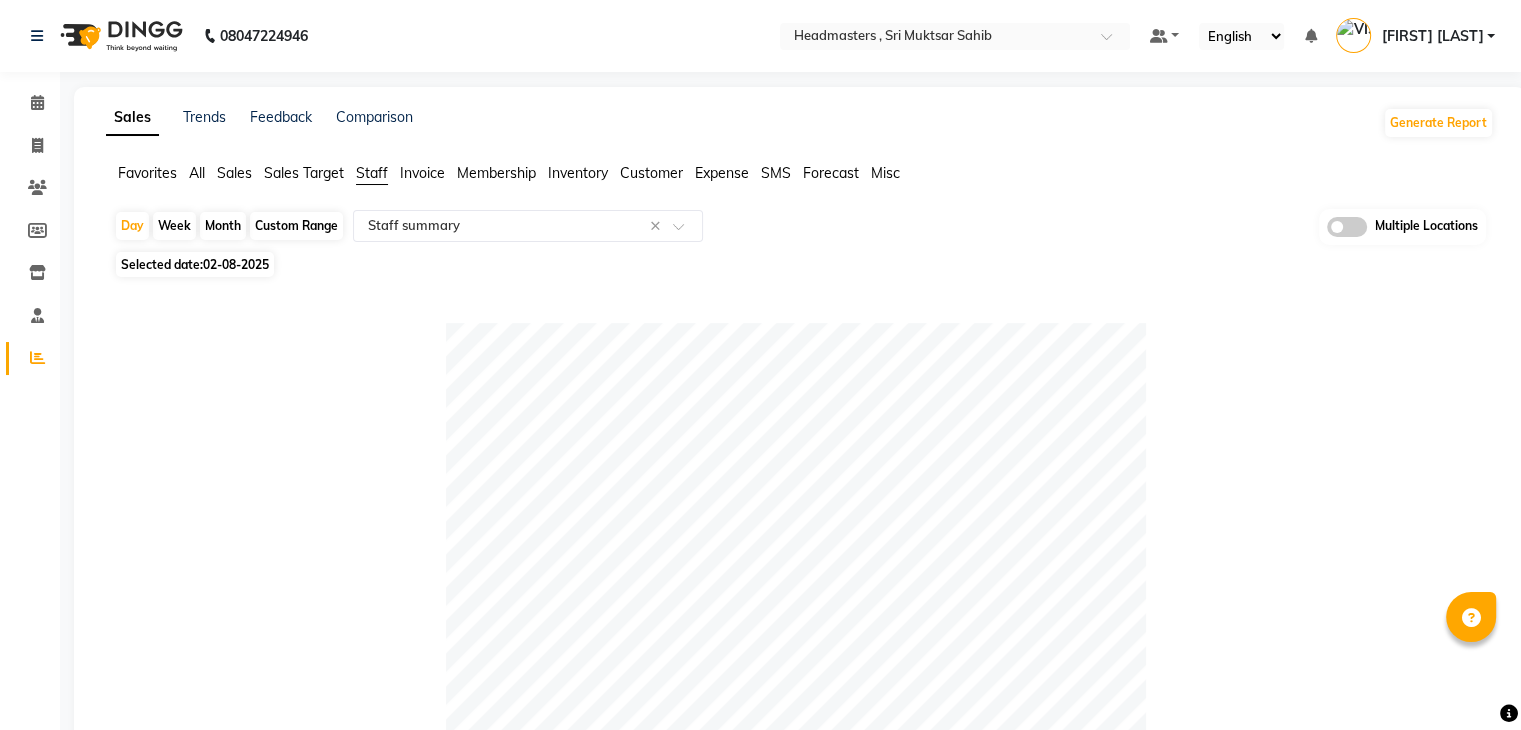 click on "Table View   Pivot View  Pie Chart Bar Chart Select Full Report Filtered Report Select CSV PDF  Export  Show  10 25 50 100  entries Search: Location Stylist Customer Invoices Services Services W/o Tax Memberships Products Packages Vouchers Prepaid Gifts Average Total Total W/o Tax Payment Redemption Redemption Share Emp Code Location Stylist Customer Invoices Services Services W/o Tax Memberships Products Packages Vouchers Prepaid Gifts Average Total Total W/o Tax Payment Redemption Redemption Share Emp Code Total 8 8 ₹4,600.00 ₹3,898.31 ₹0 ₹0 ₹0 ₹0 ₹0 ₹0 ₹2,600.00 ₹4,600.00 ₹3,898.31 ₹4,600.00 ₹0 ₹0 Headmasters , [CITY] [STATE] [FIRST] [LAST] 2 2 ₹2,200.00 ₹1,864.41 ₹0 ₹0 ₹0 ₹0 ₹0 ₹0 ₹1,100.00 ₹2,200.00 ₹1,864.41 ₹2,200.00 ₹0 ₹0 e3798-02 Headmasters , [CITY] [STATE] [FIRST] [LAST] 2 2 ₹1,400.00 ₹1,186.44 ₹0 ₹0 ₹0 ₹0 ₹0 ₹0 ₹700.00 ₹1,400.00 ₹1,186.44 ₹1,400.00 ₹0 ₹0 e3798-27 Headmasters , [CITY] [STATE] [LAST] 2 2 1" 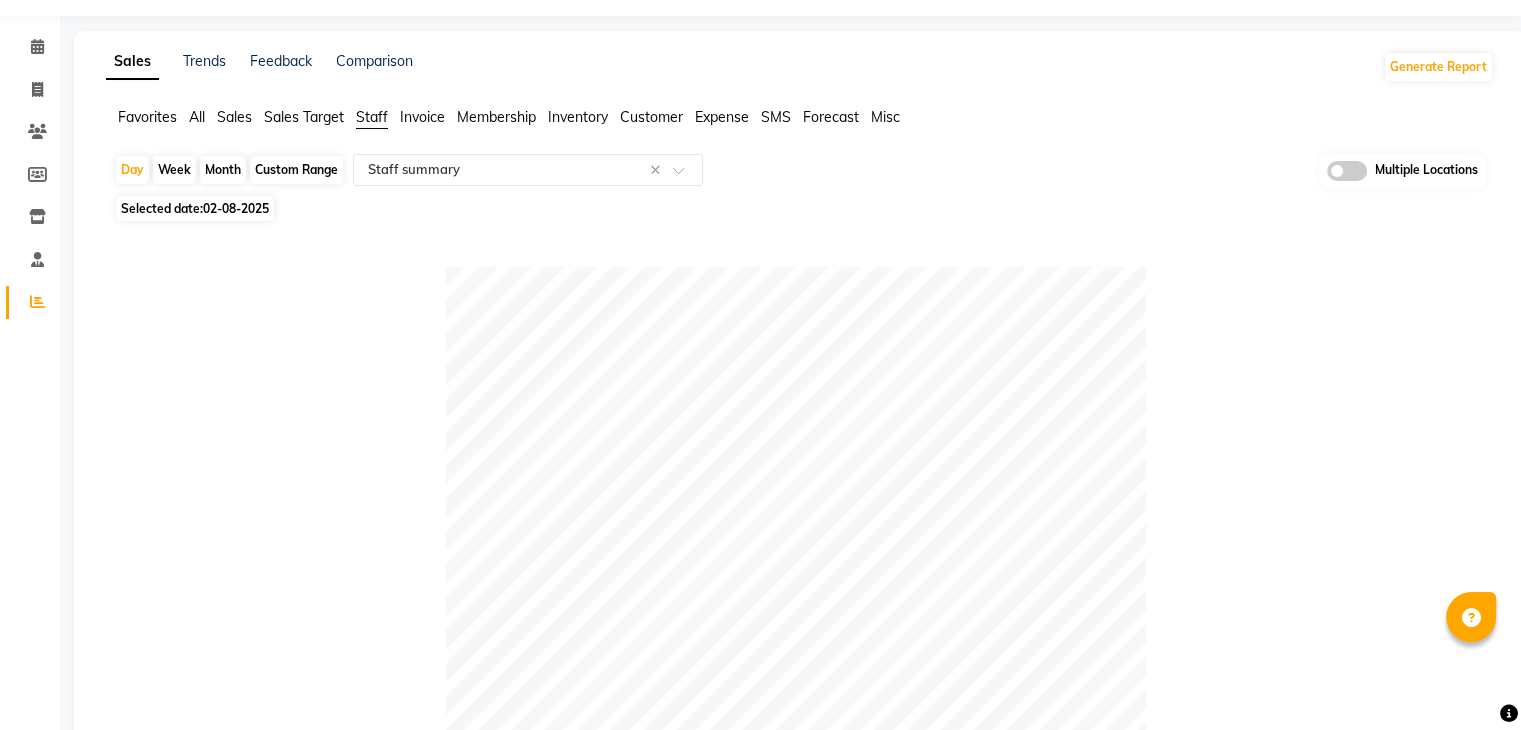 scroll, scrollTop: 0, scrollLeft: 0, axis: both 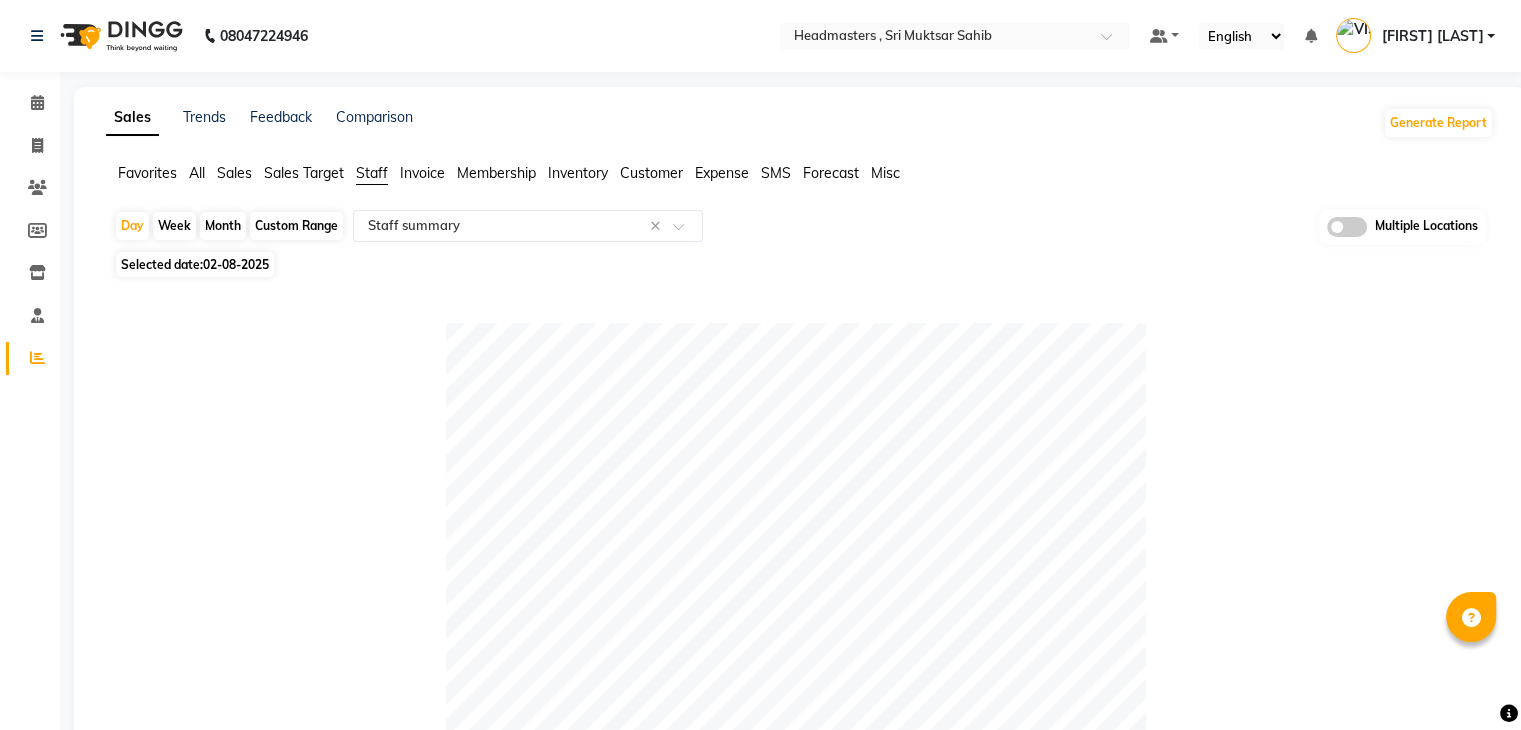 click 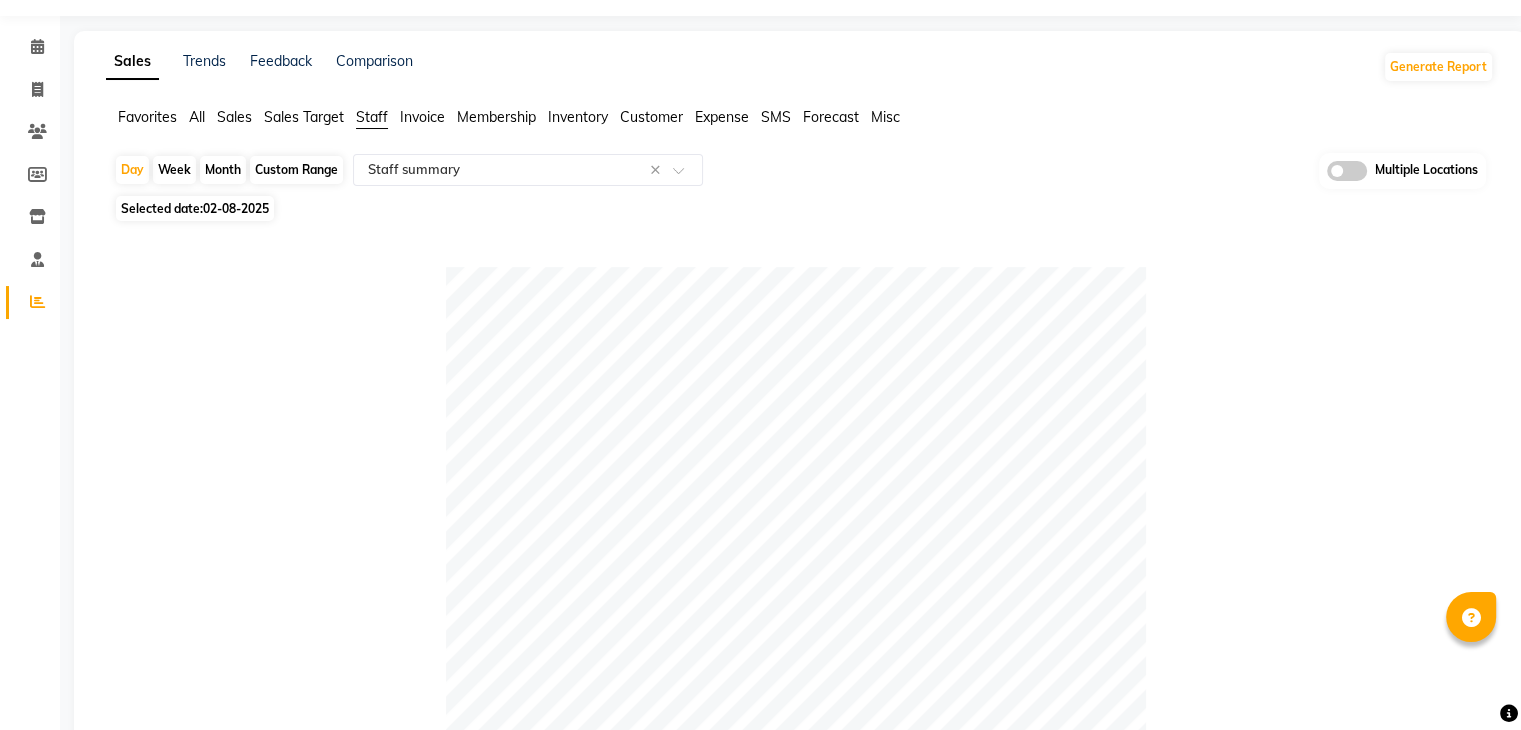 scroll, scrollTop: 0, scrollLeft: 0, axis: both 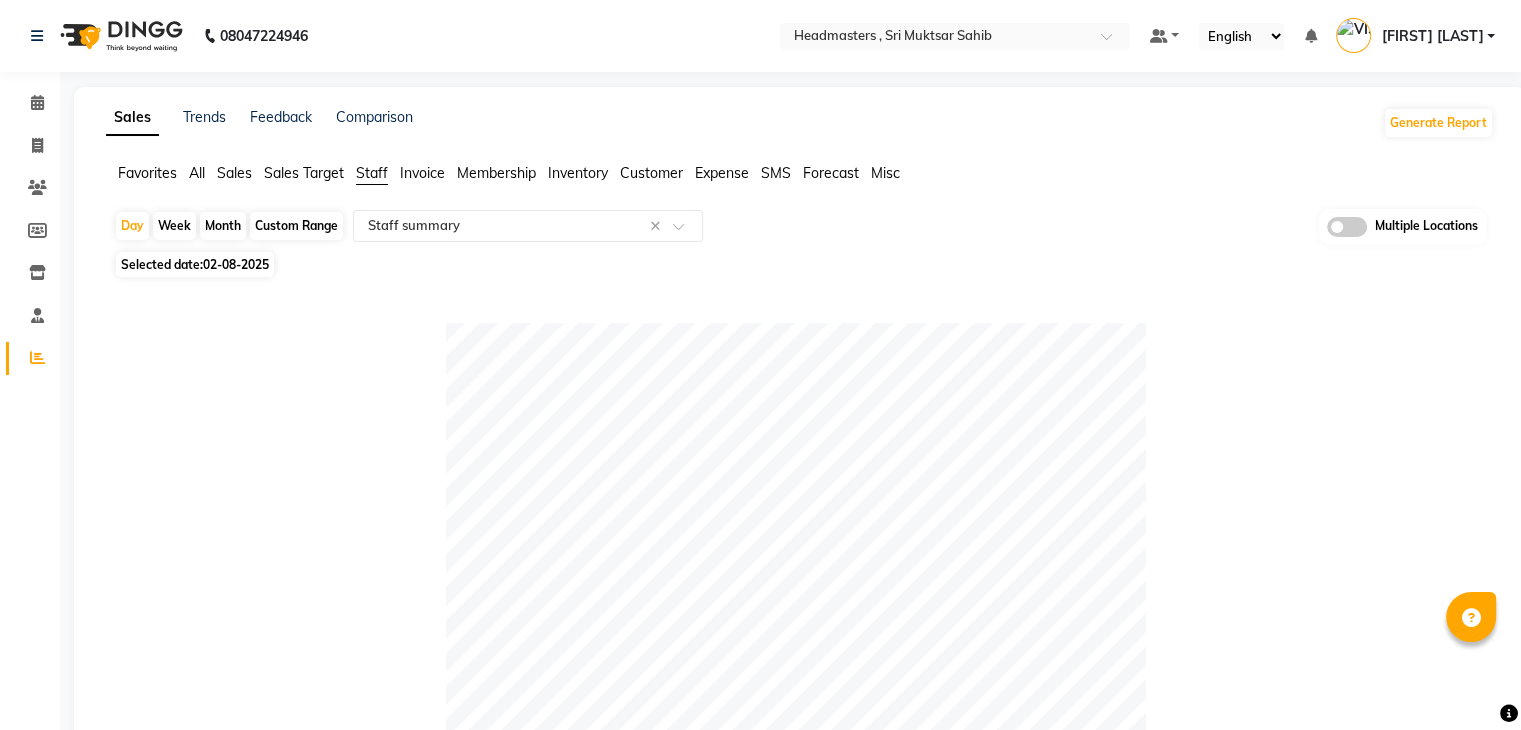 click on "02-08-2025" 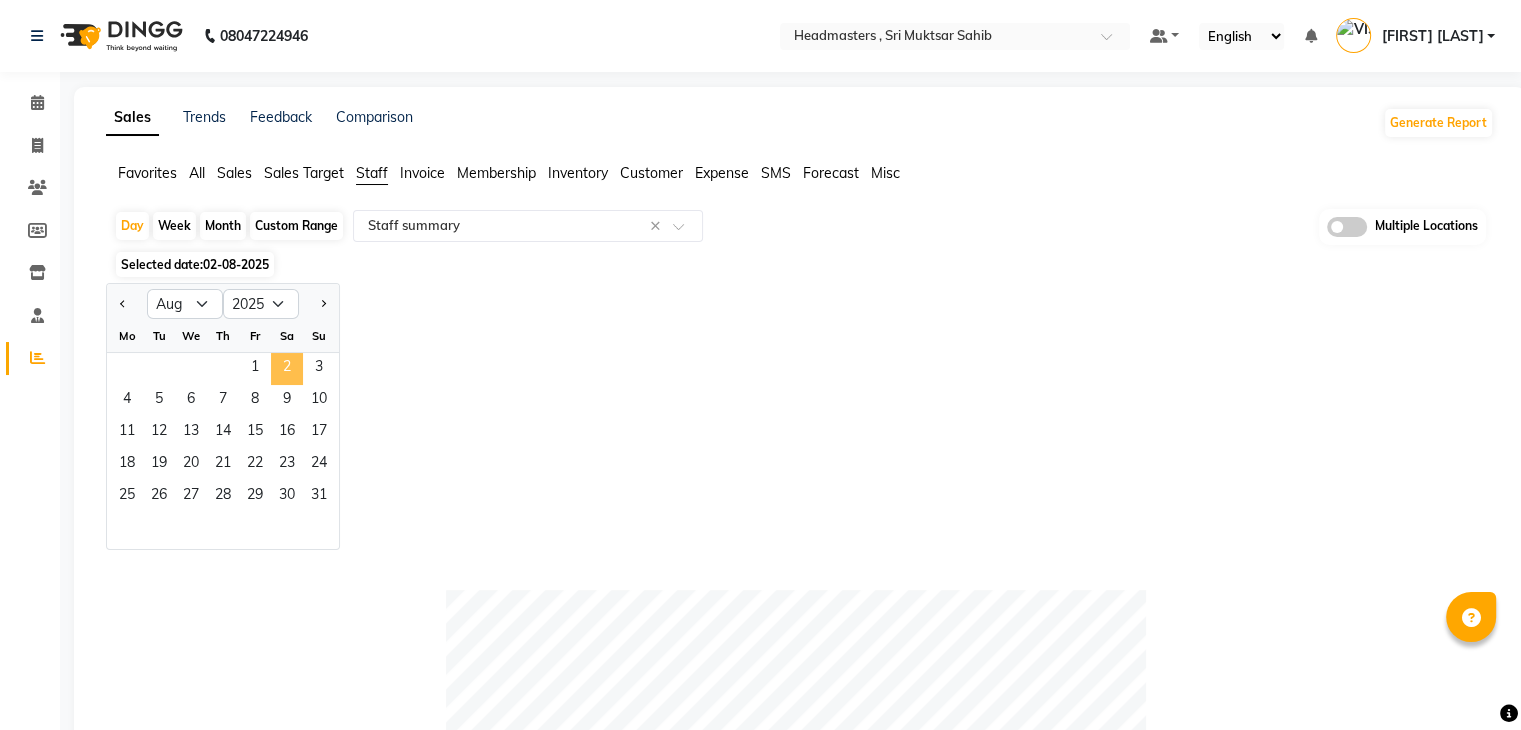 drag, startPoint x: 288, startPoint y: 369, endPoint x: 512, endPoint y: 345, distance: 225.28204 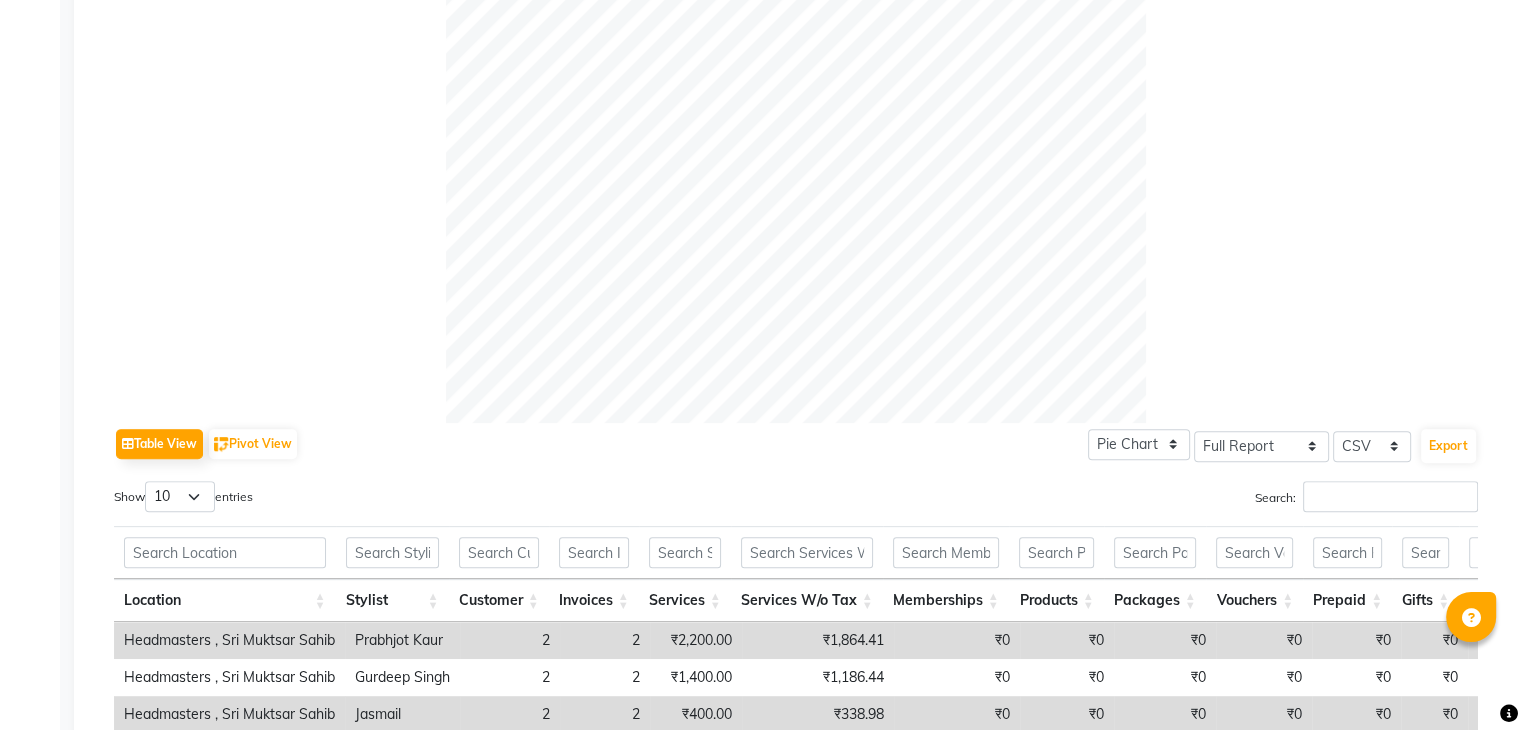 scroll, scrollTop: 856, scrollLeft: 0, axis: vertical 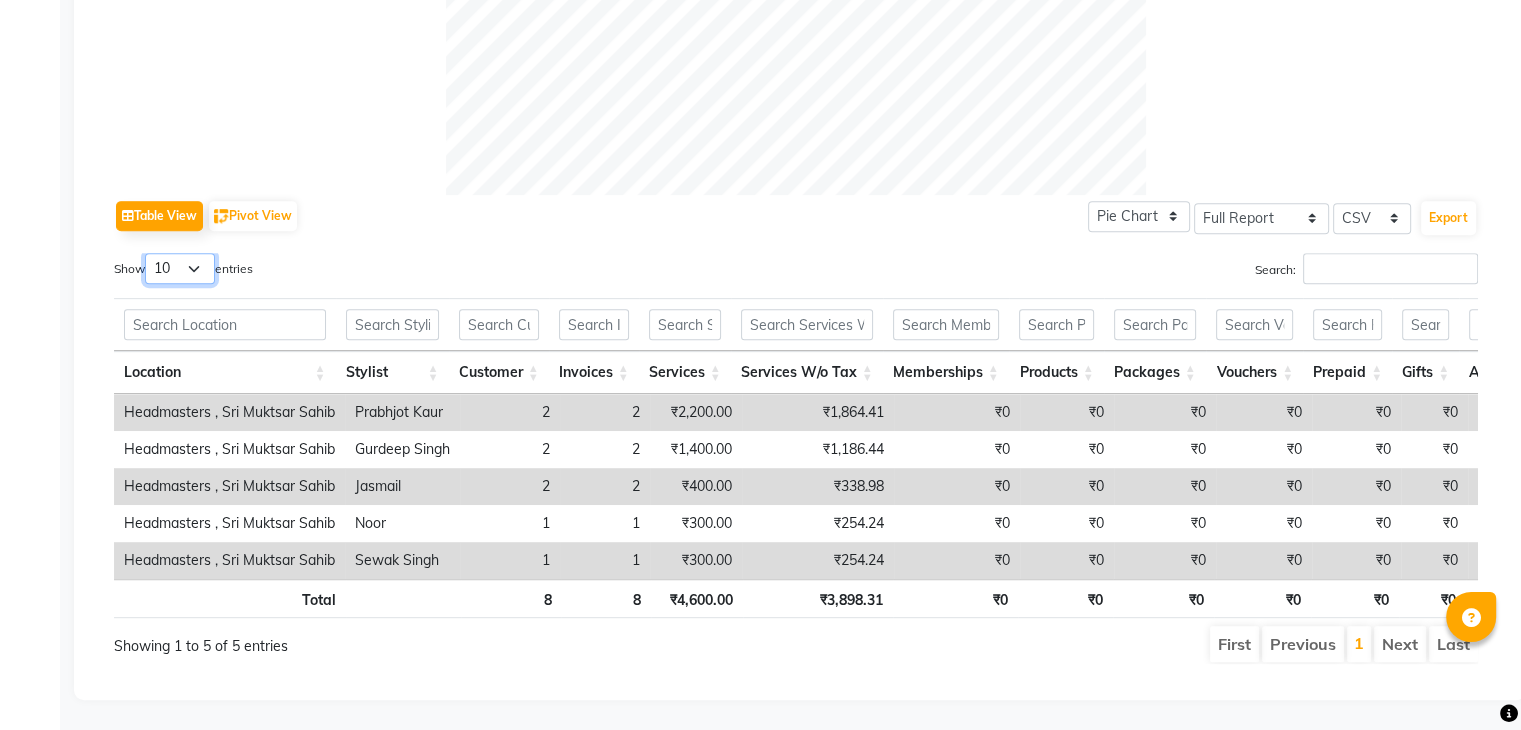 click on "10 25 50 100" at bounding box center [180, 268] 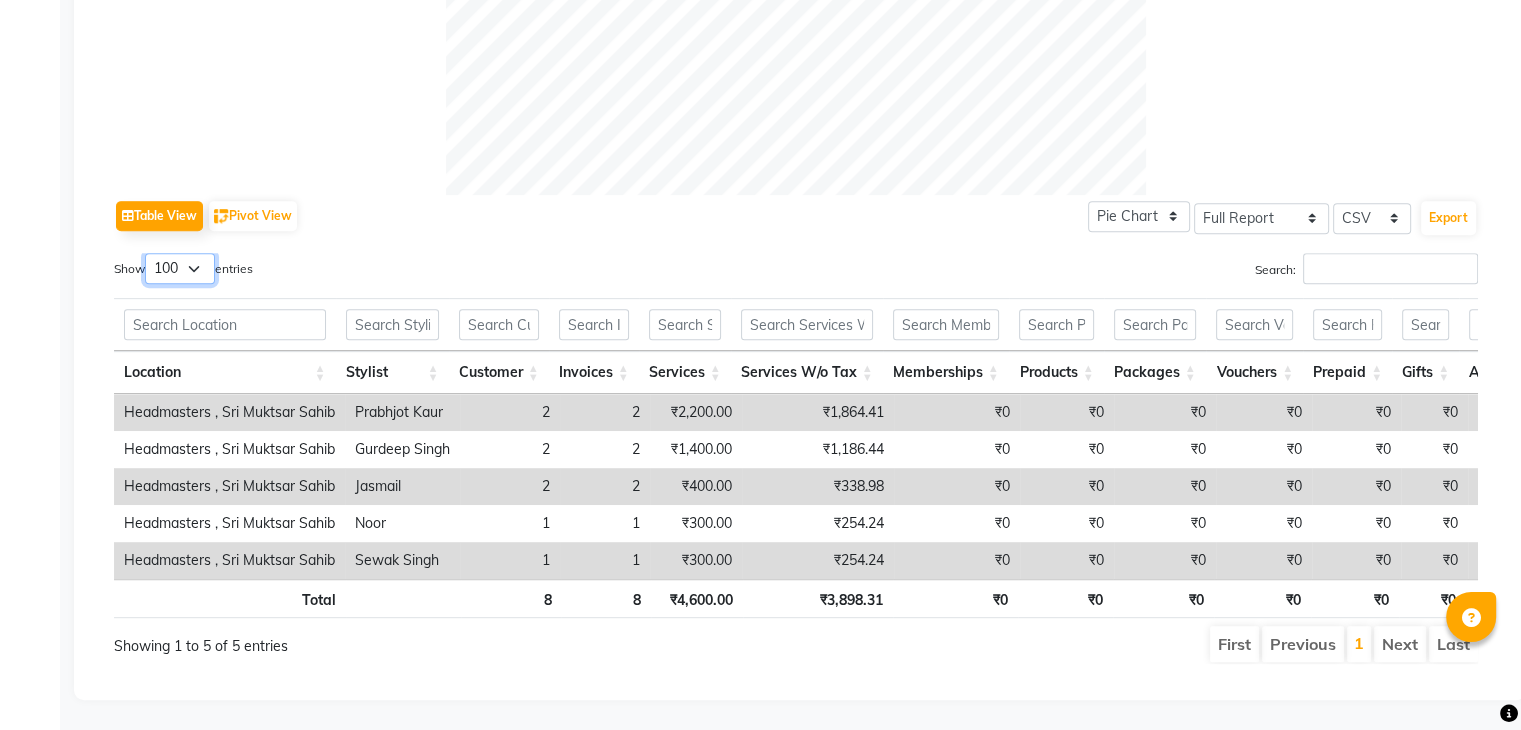 click on "10 25 50 100" at bounding box center (180, 268) 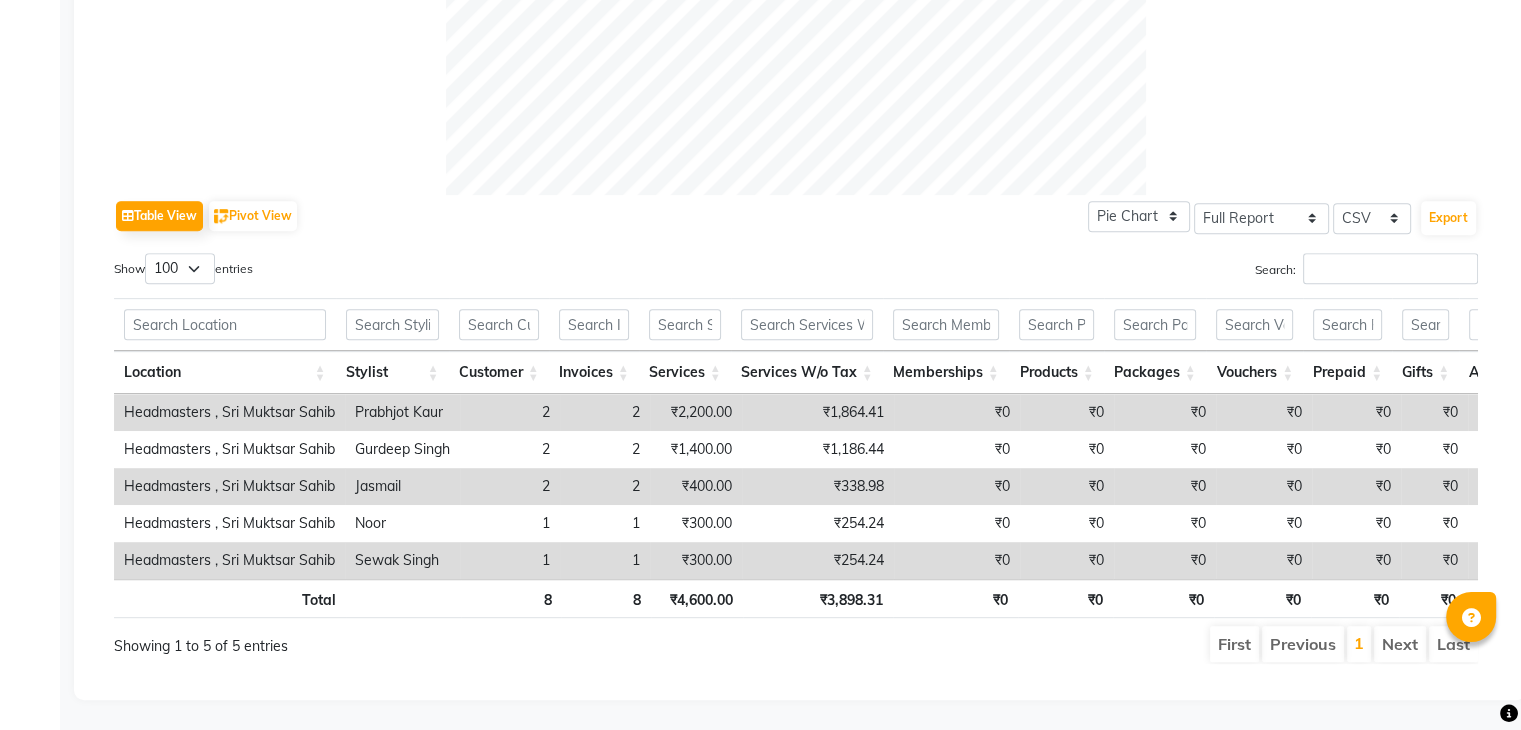 click on "Show  10 25 50 100  entries" at bounding box center (447, 272) 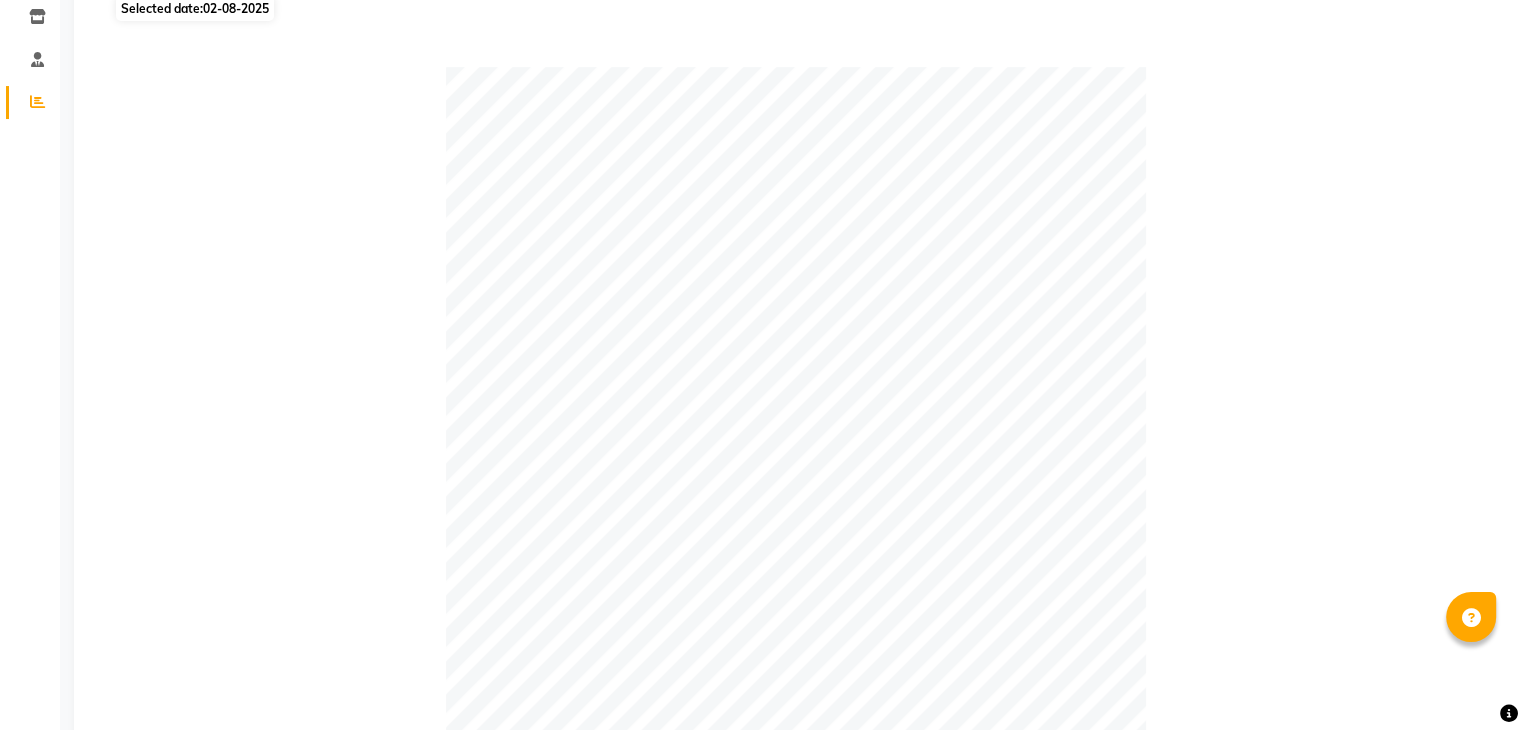 scroll, scrollTop: 0, scrollLeft: 0, axis: both 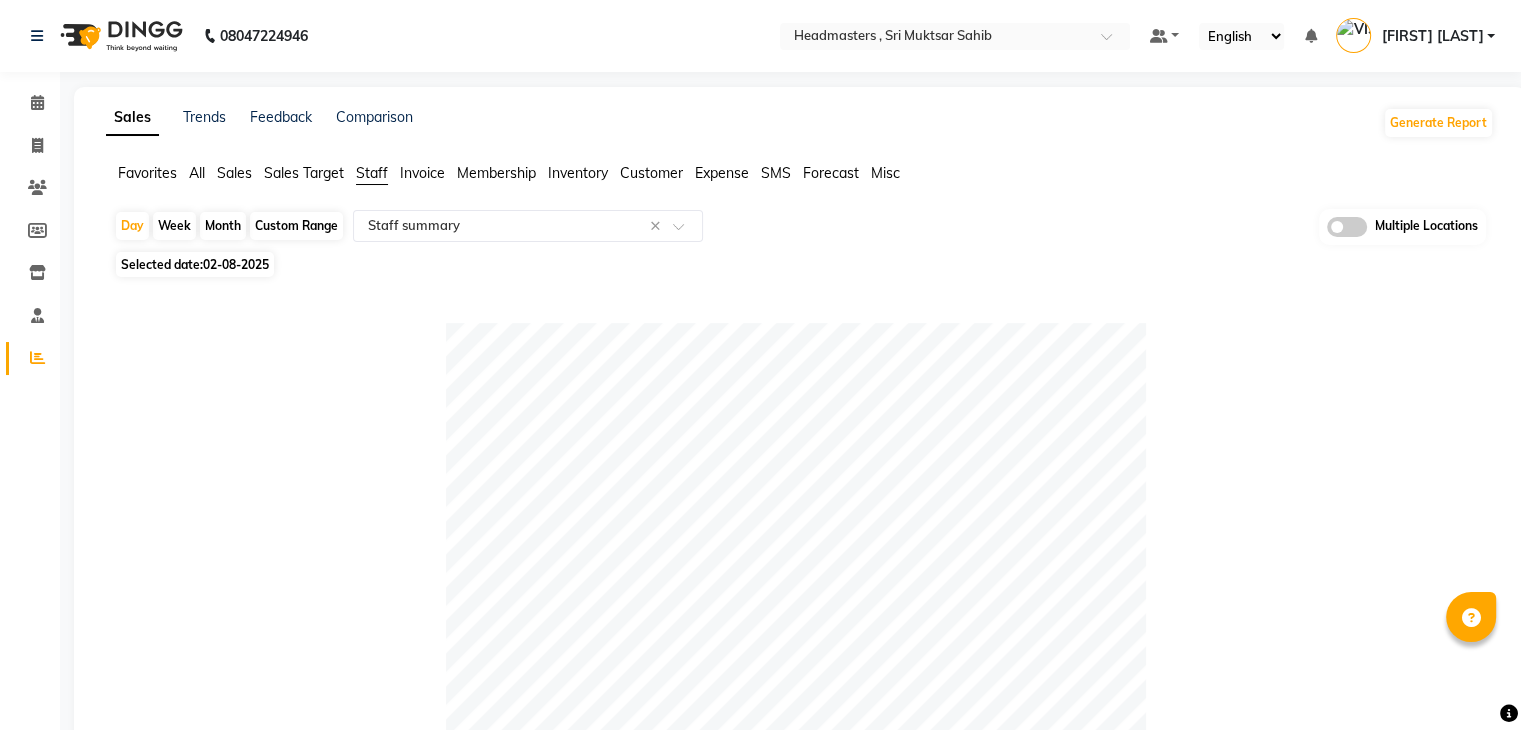 click 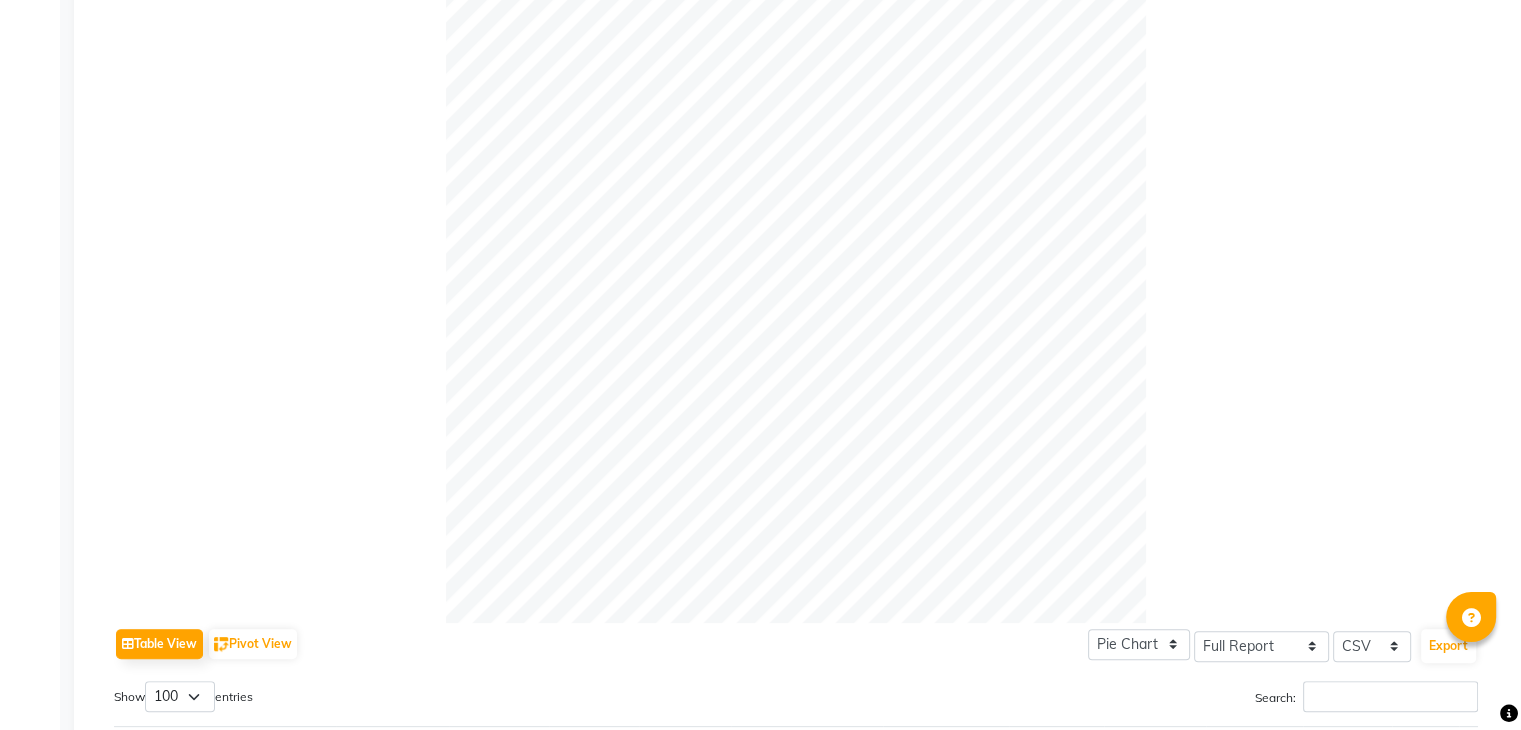 scroll, scrollTop: 856, scrollLeft: 0, axis: vertical 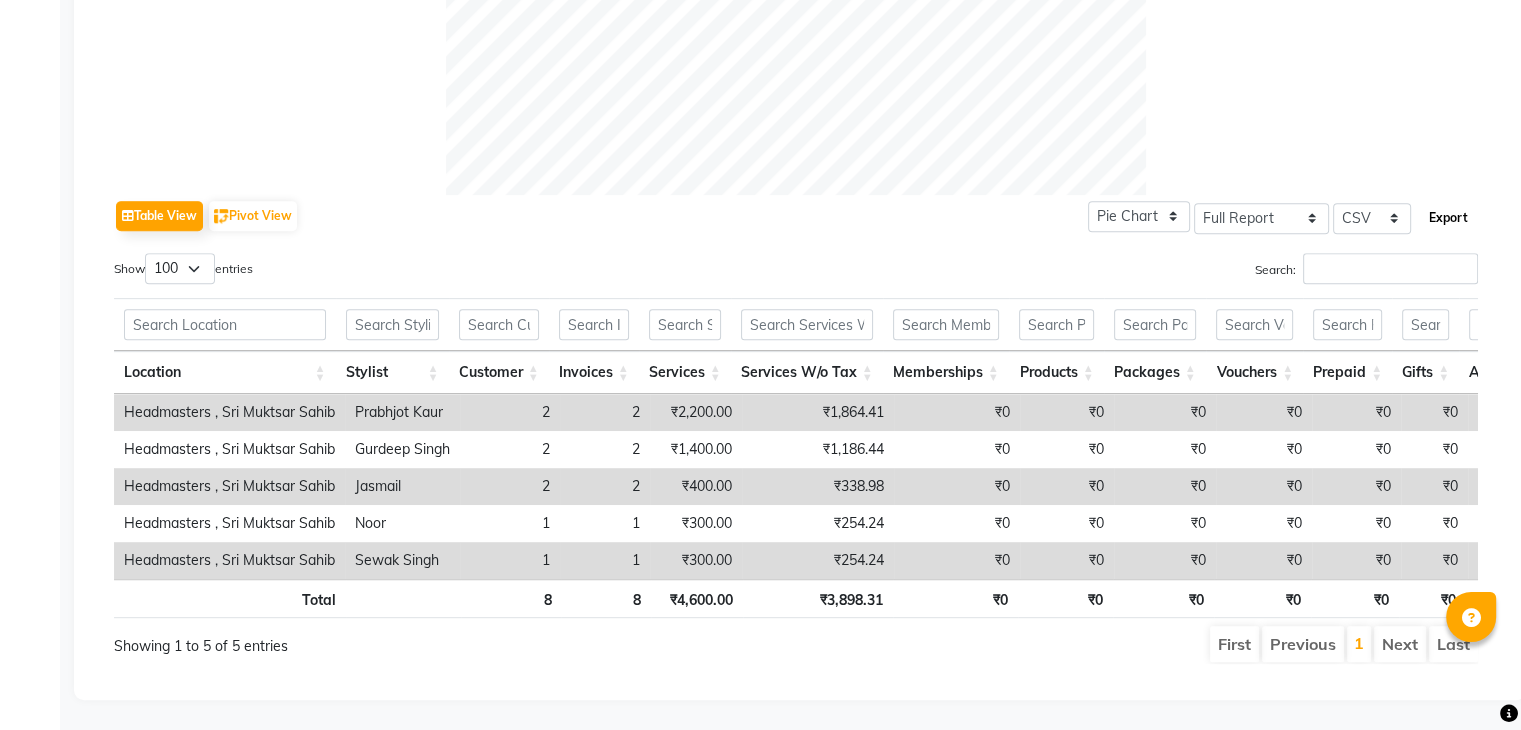 click on "Export" 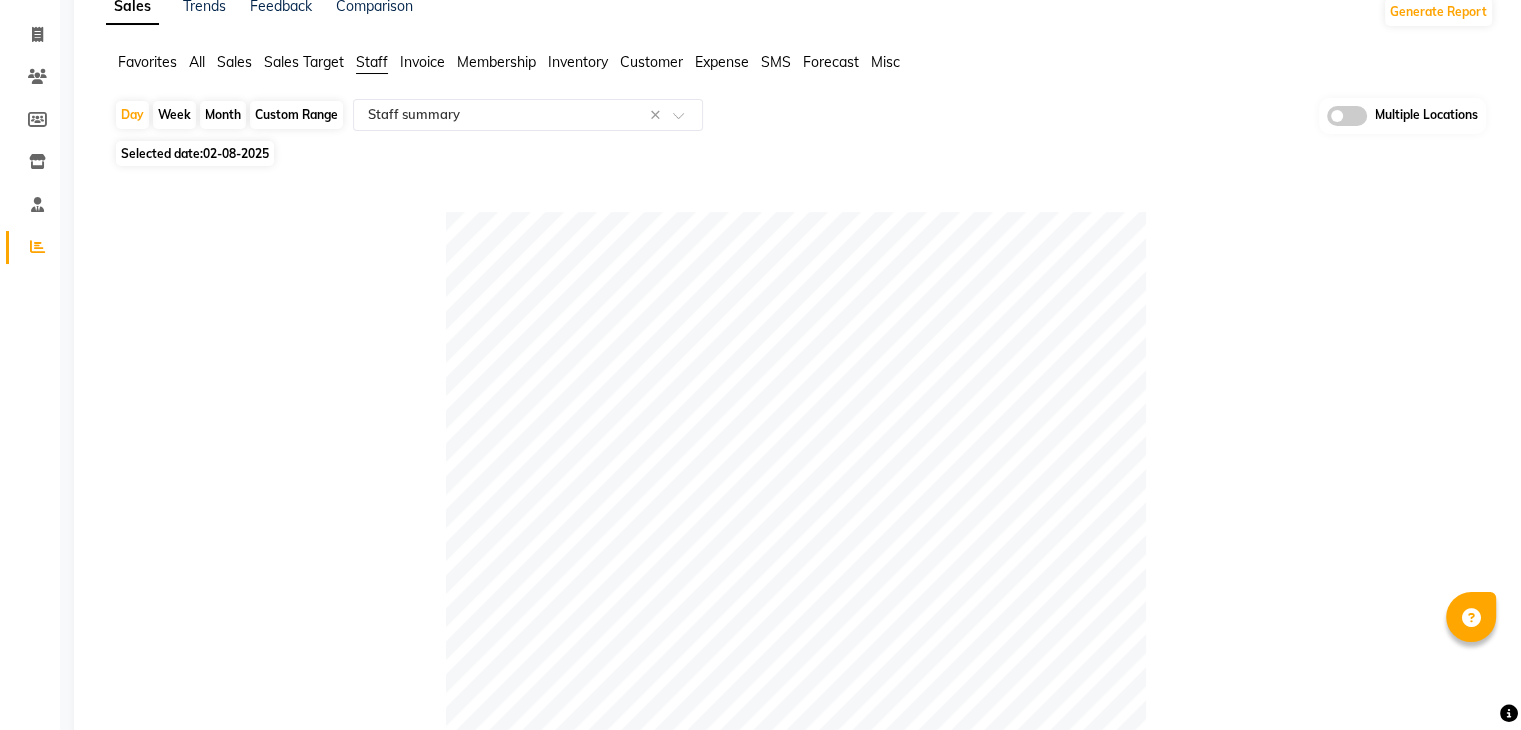 scroll, scrollTop: 0, scrollLeft: 0, axis: both 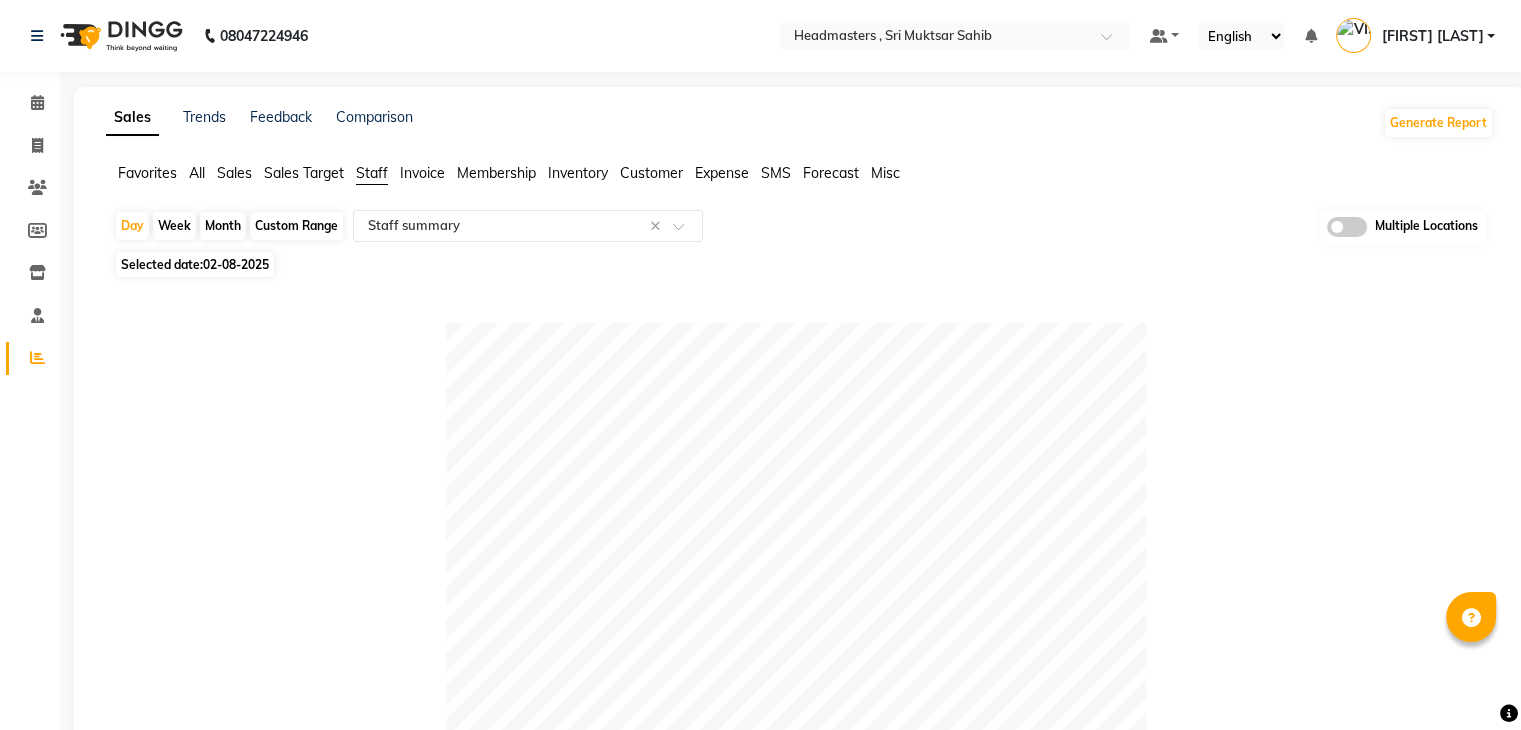 type 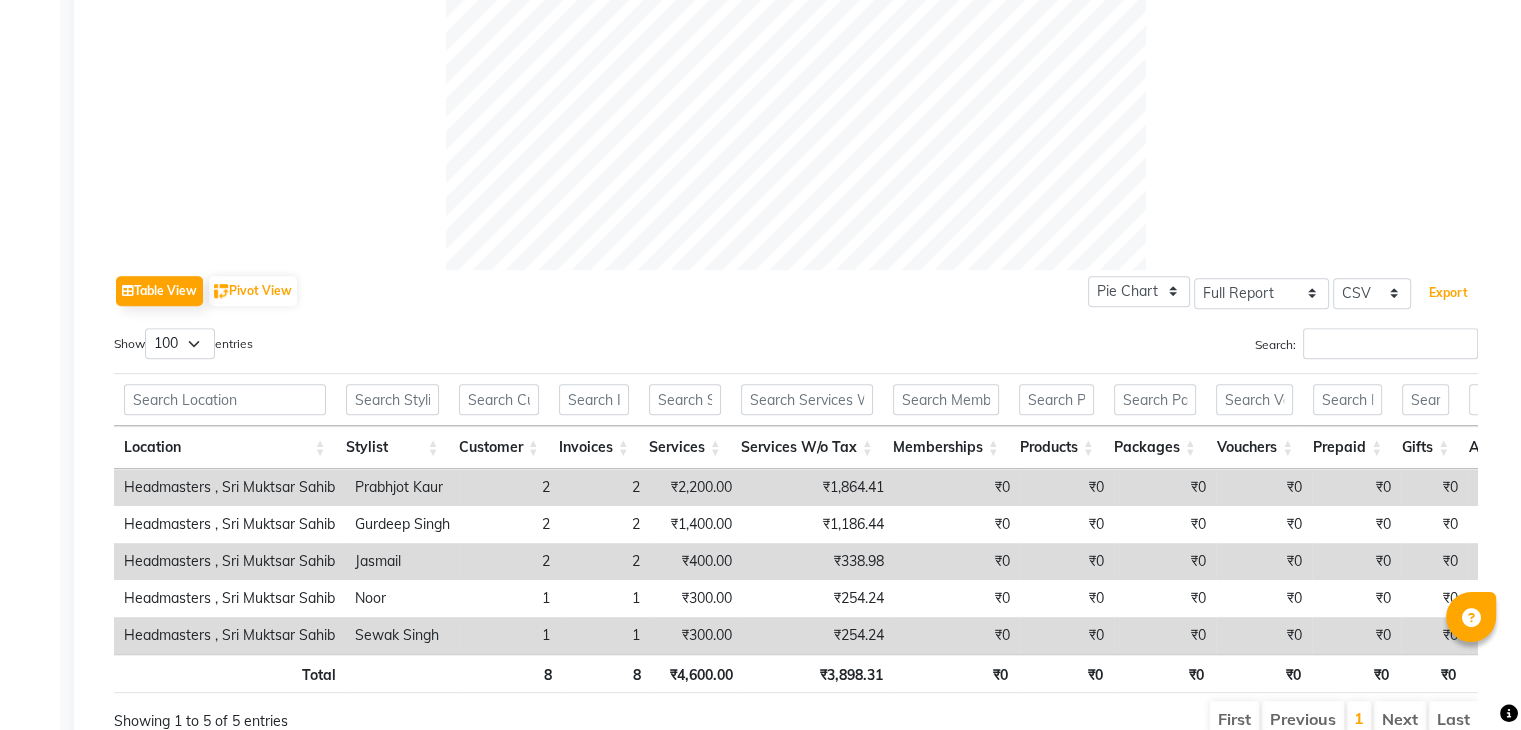 scroll, scrollTop: 856, scrollLeft: 0, axis: vertical 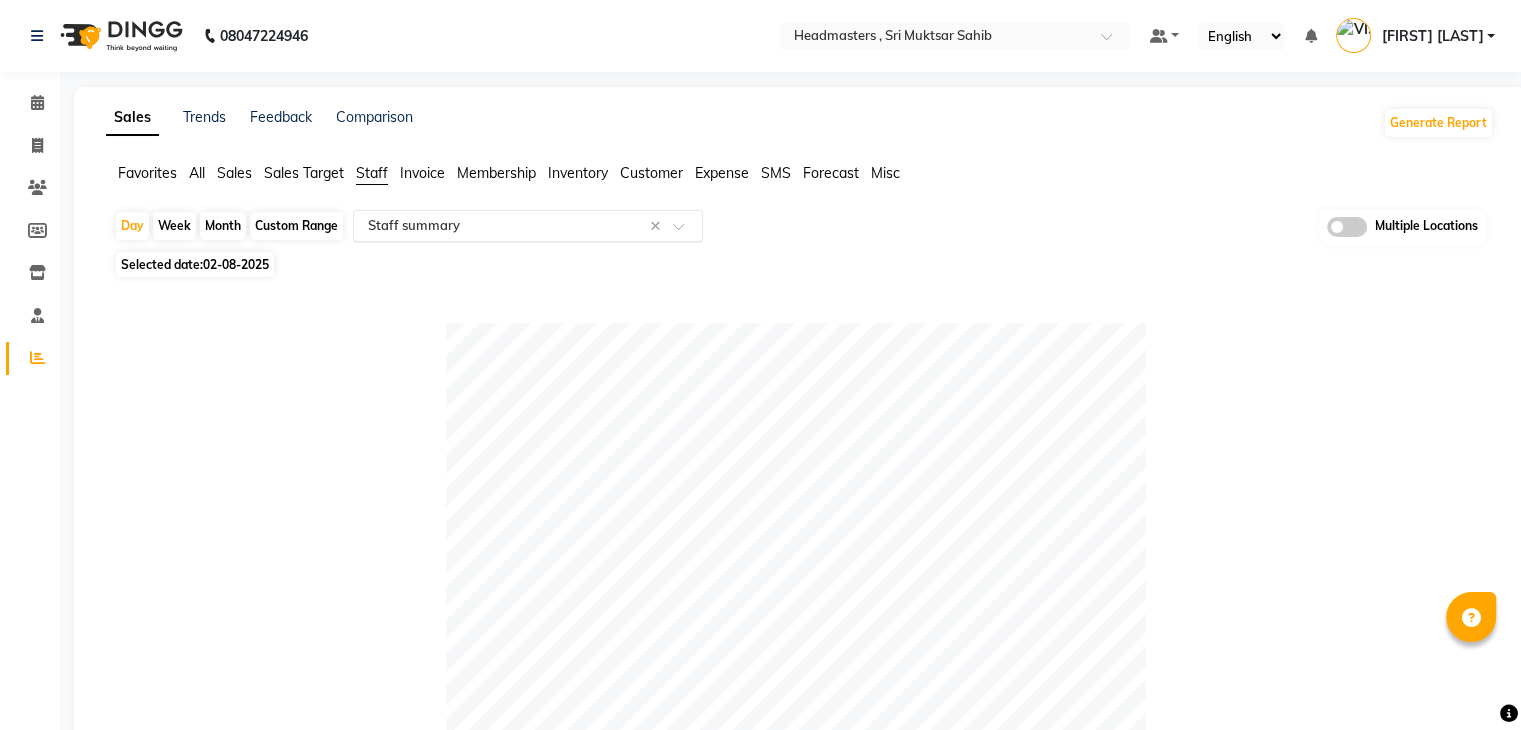click 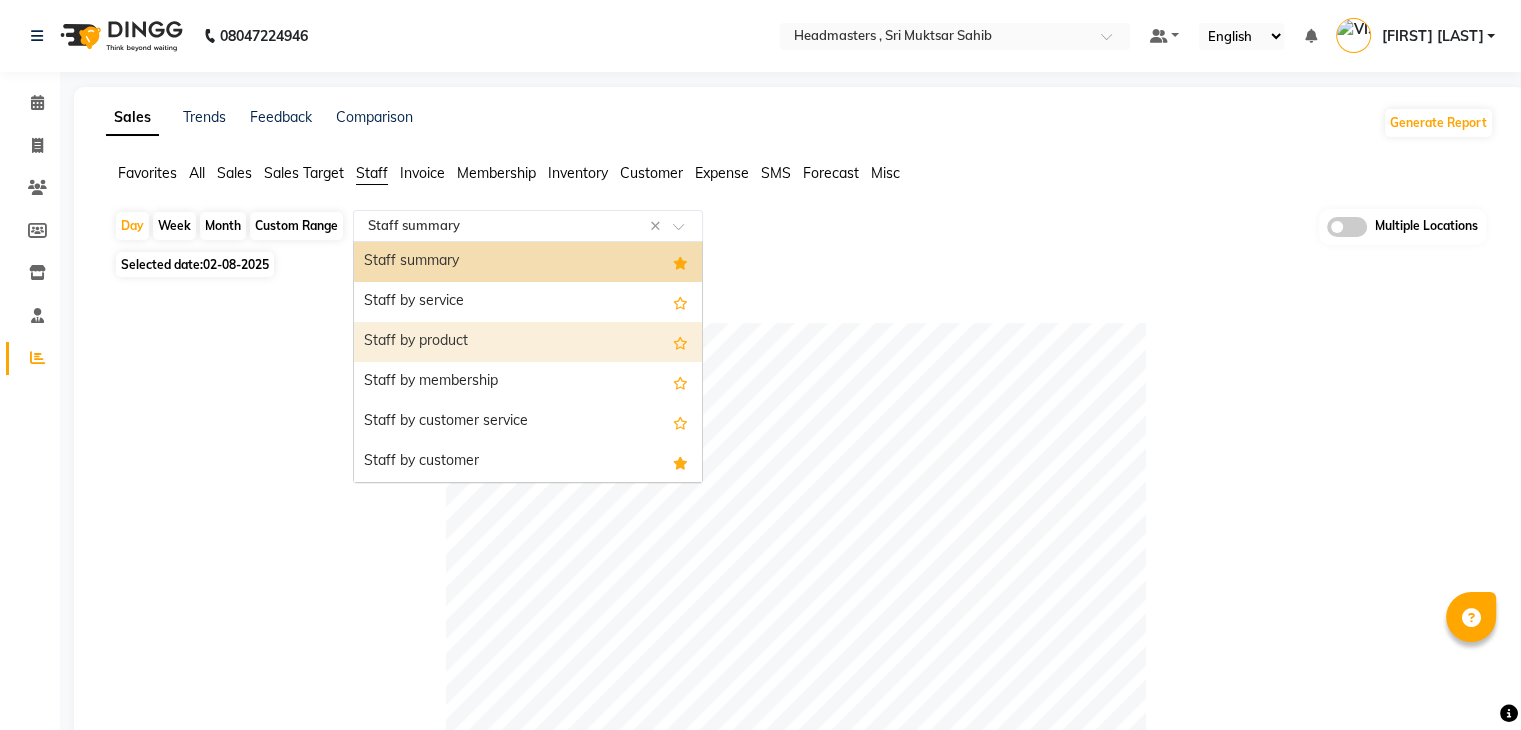 click on "Staff by product" at bounding box center (528, 342) 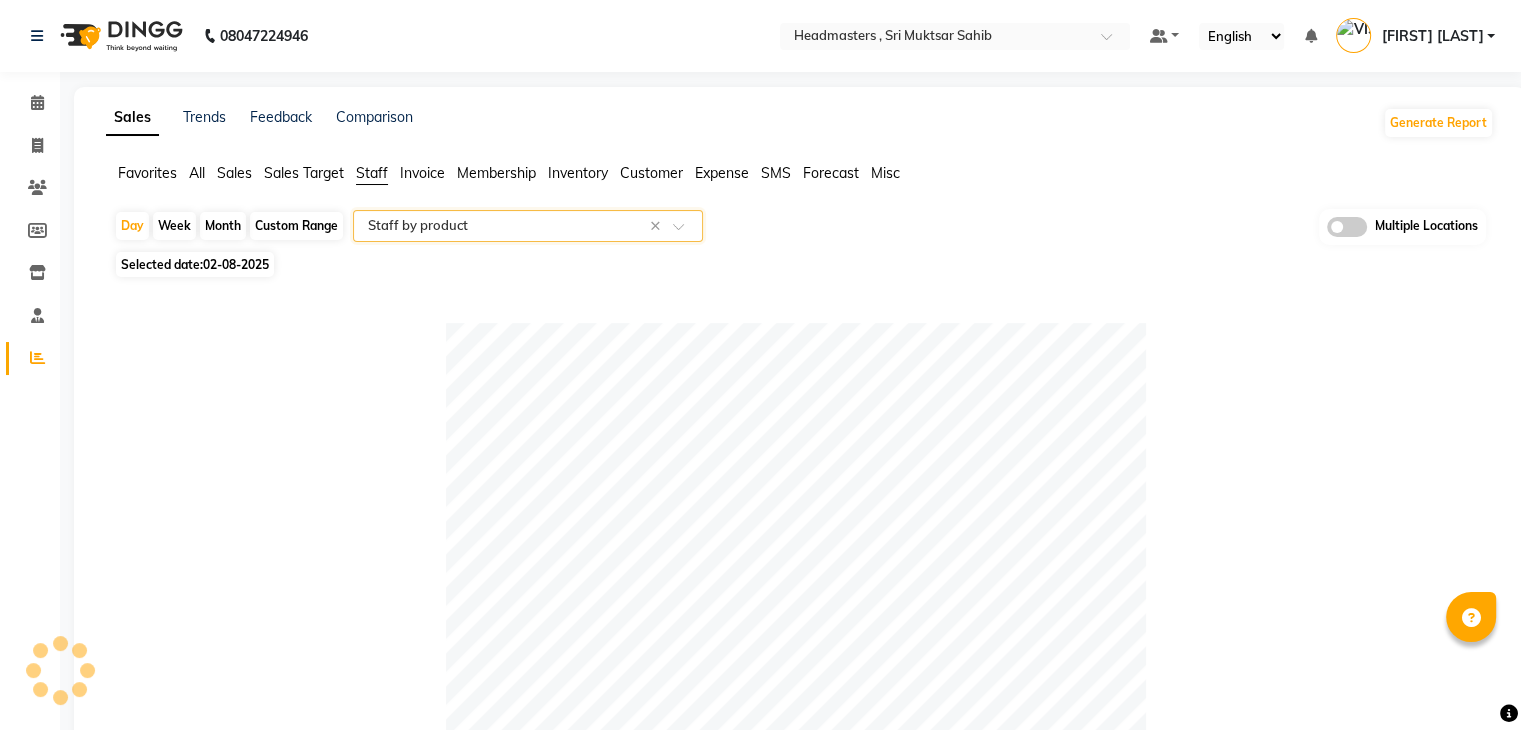 click 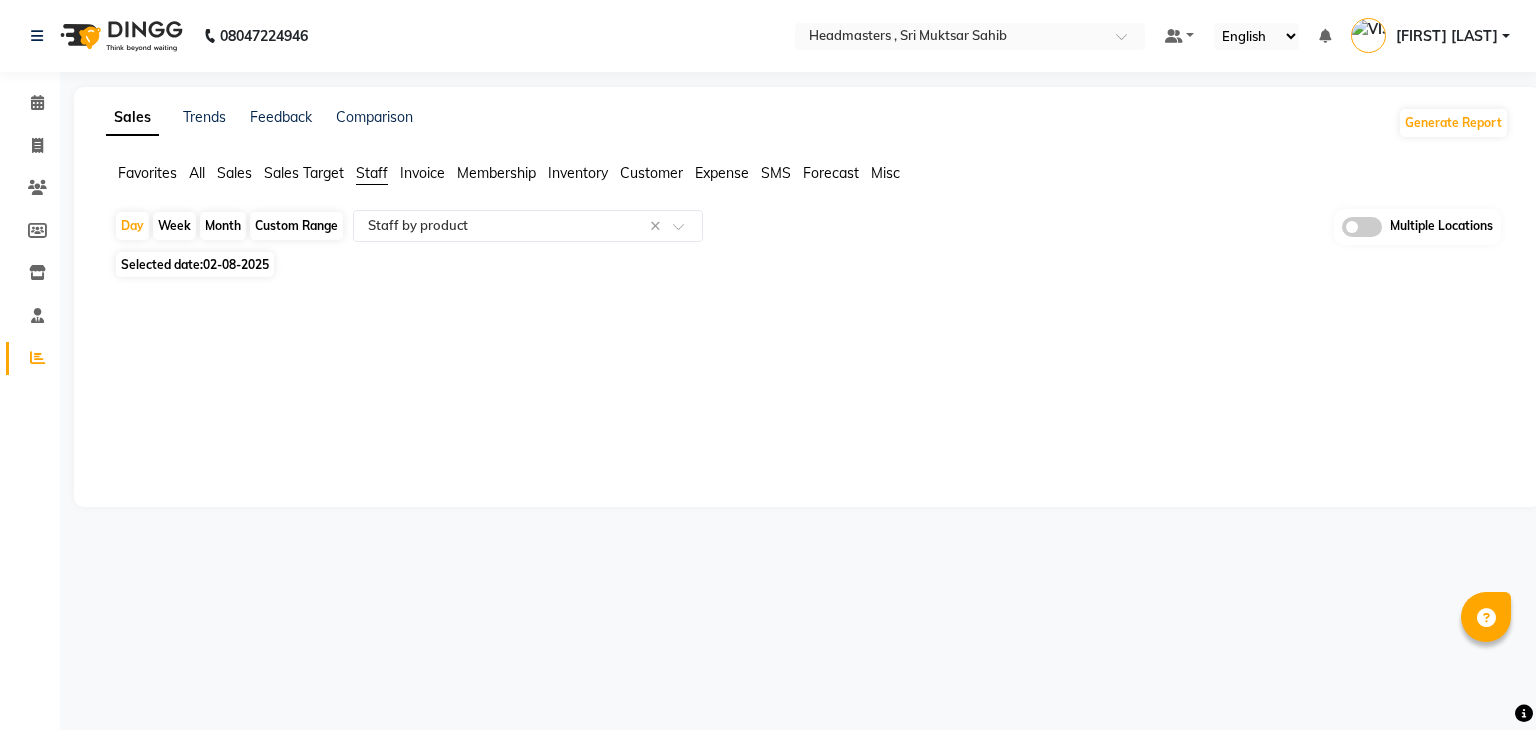 click 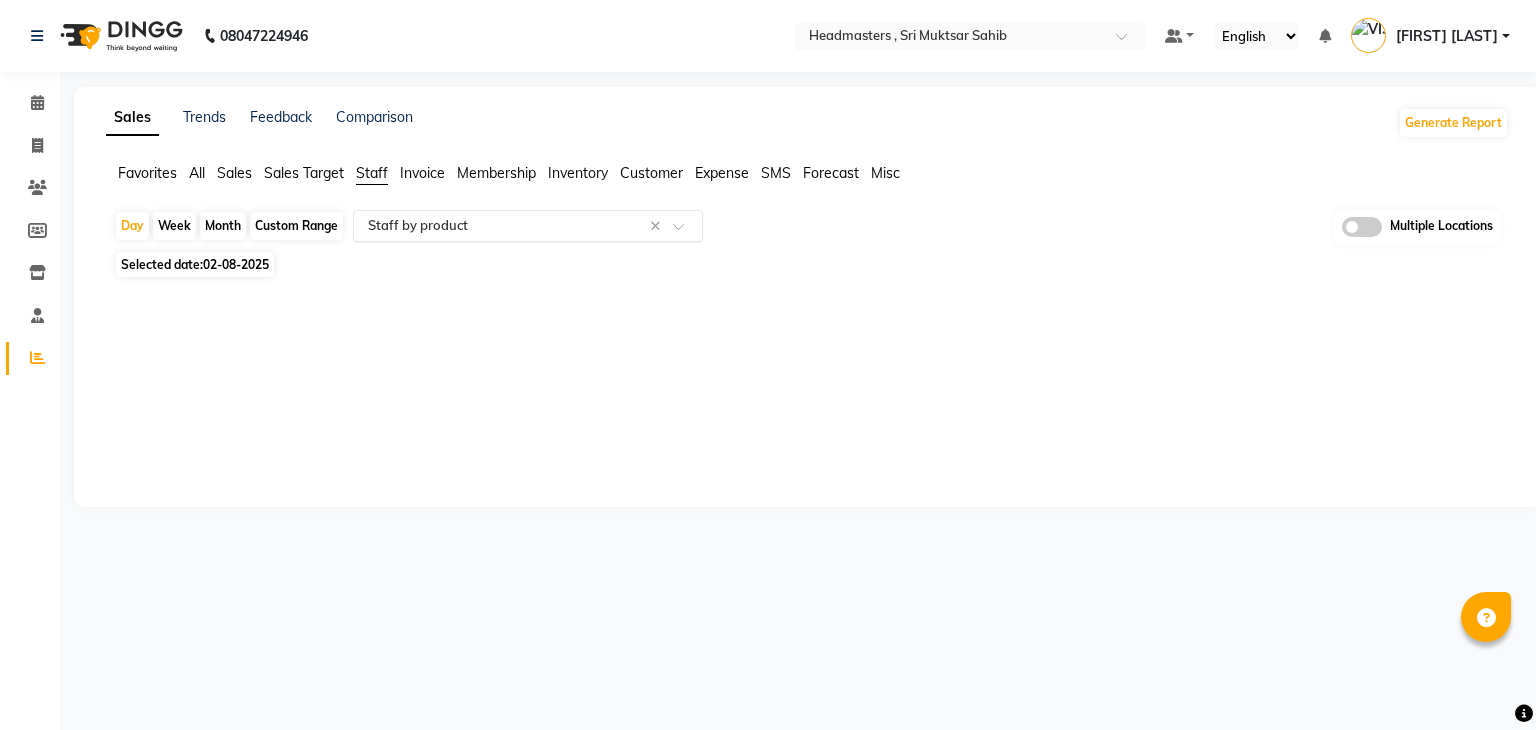 click 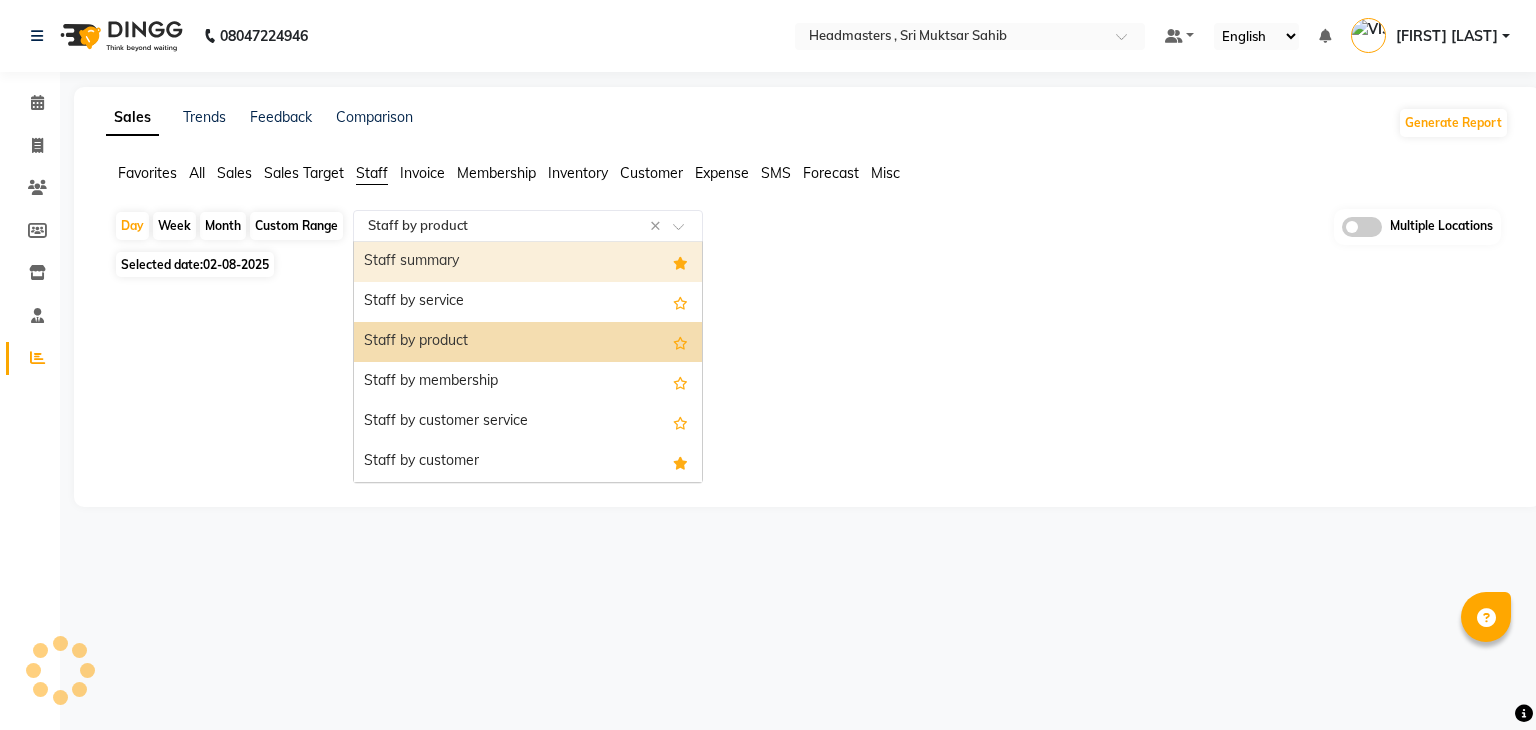 click on "Staff summary" at bounding box center (528, 262) 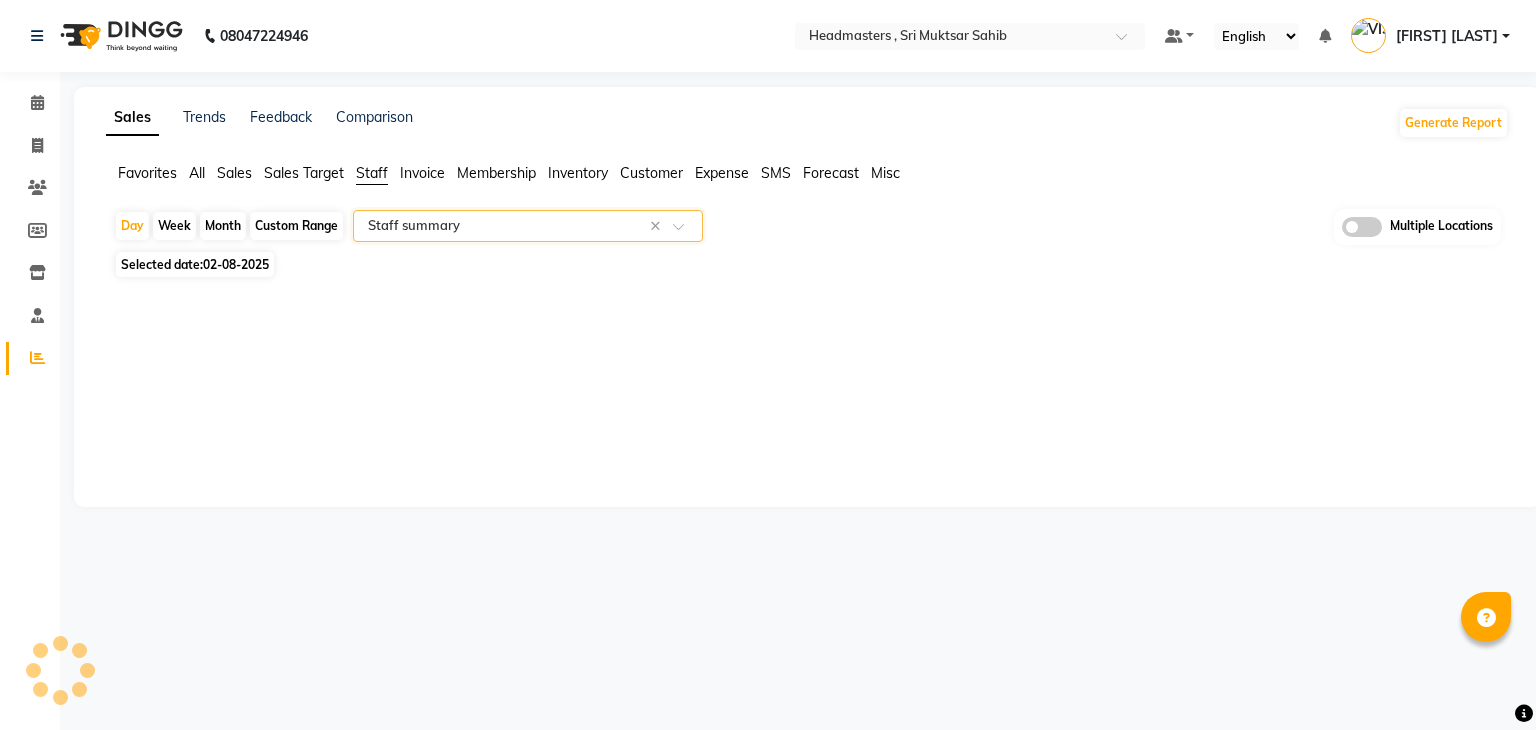click 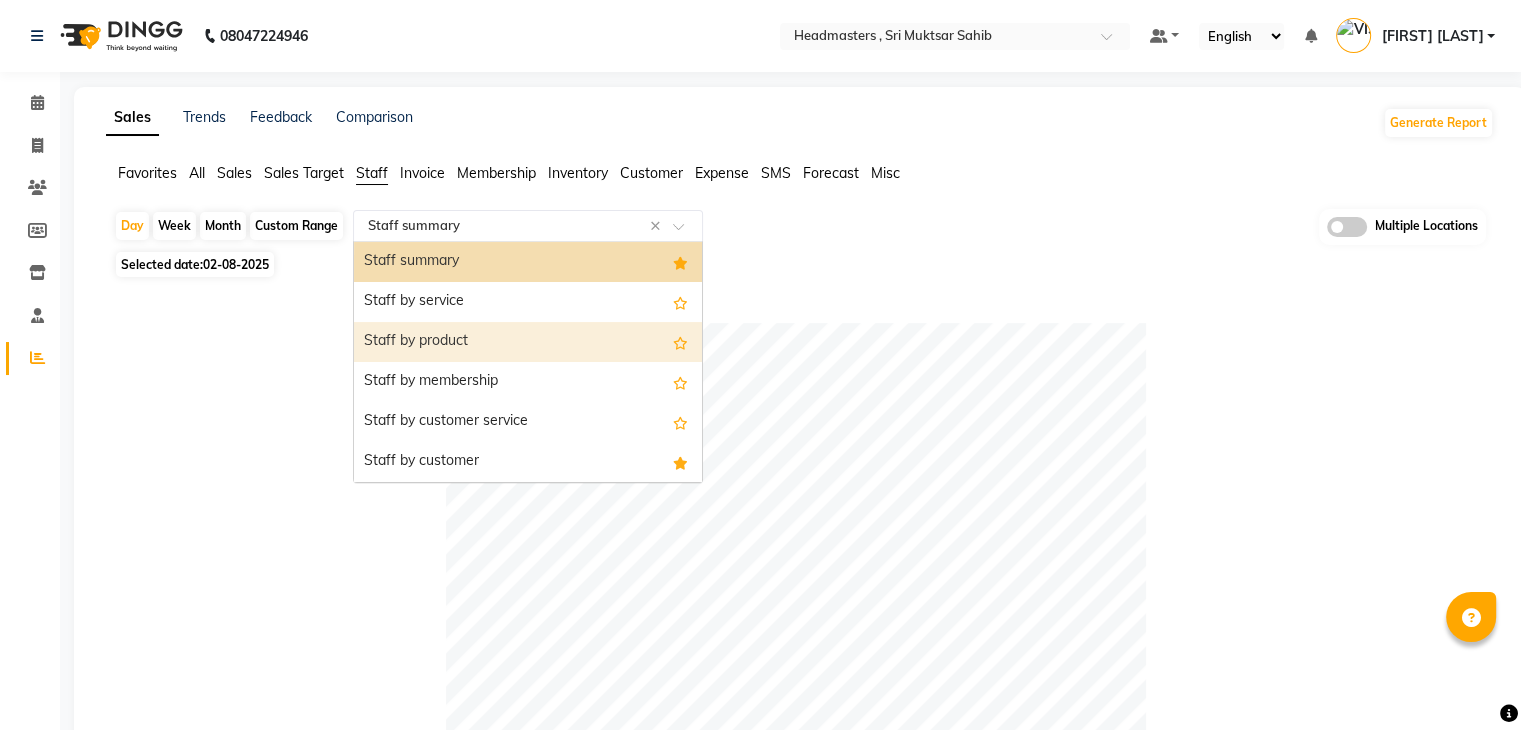 click on "Staff by product" at bounding box center [528, 342] 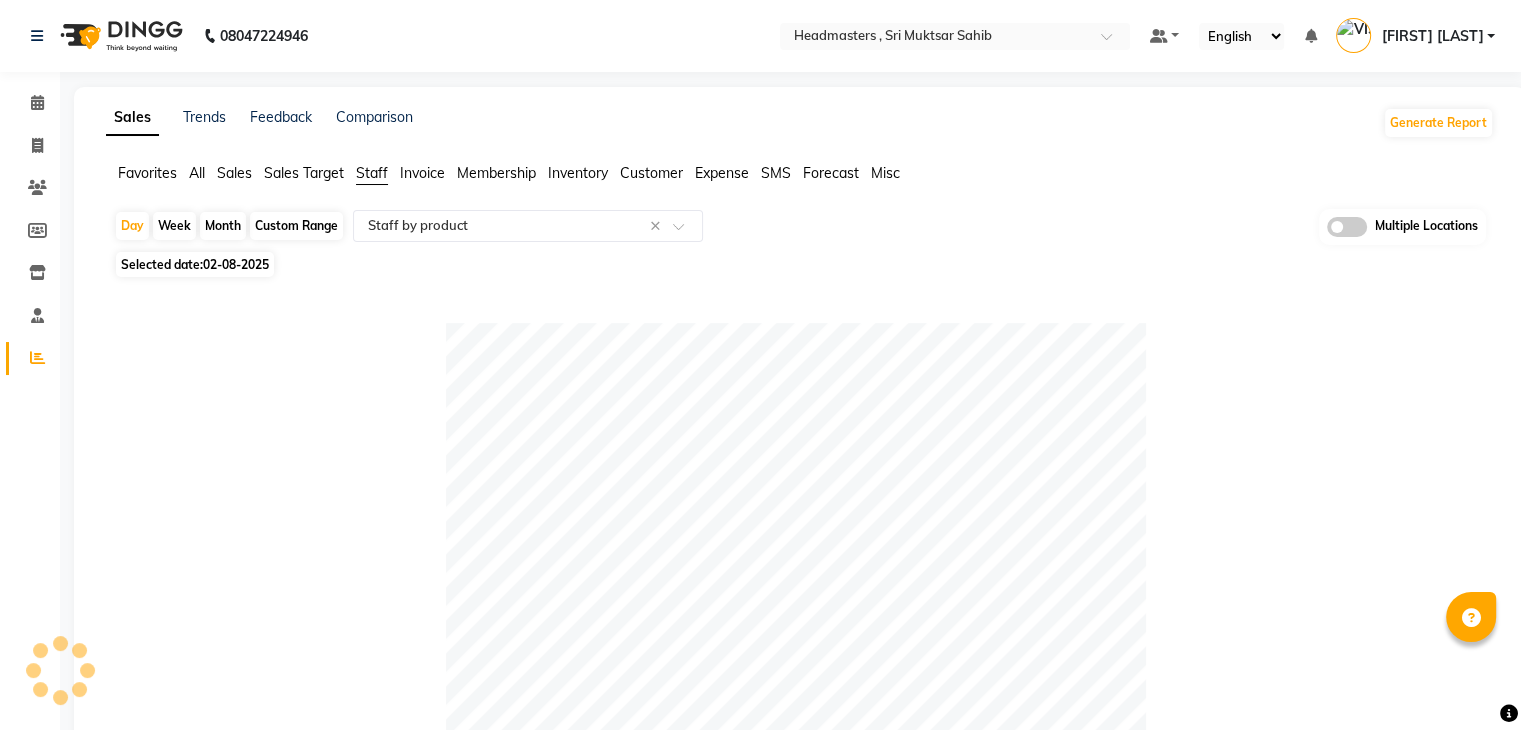 click 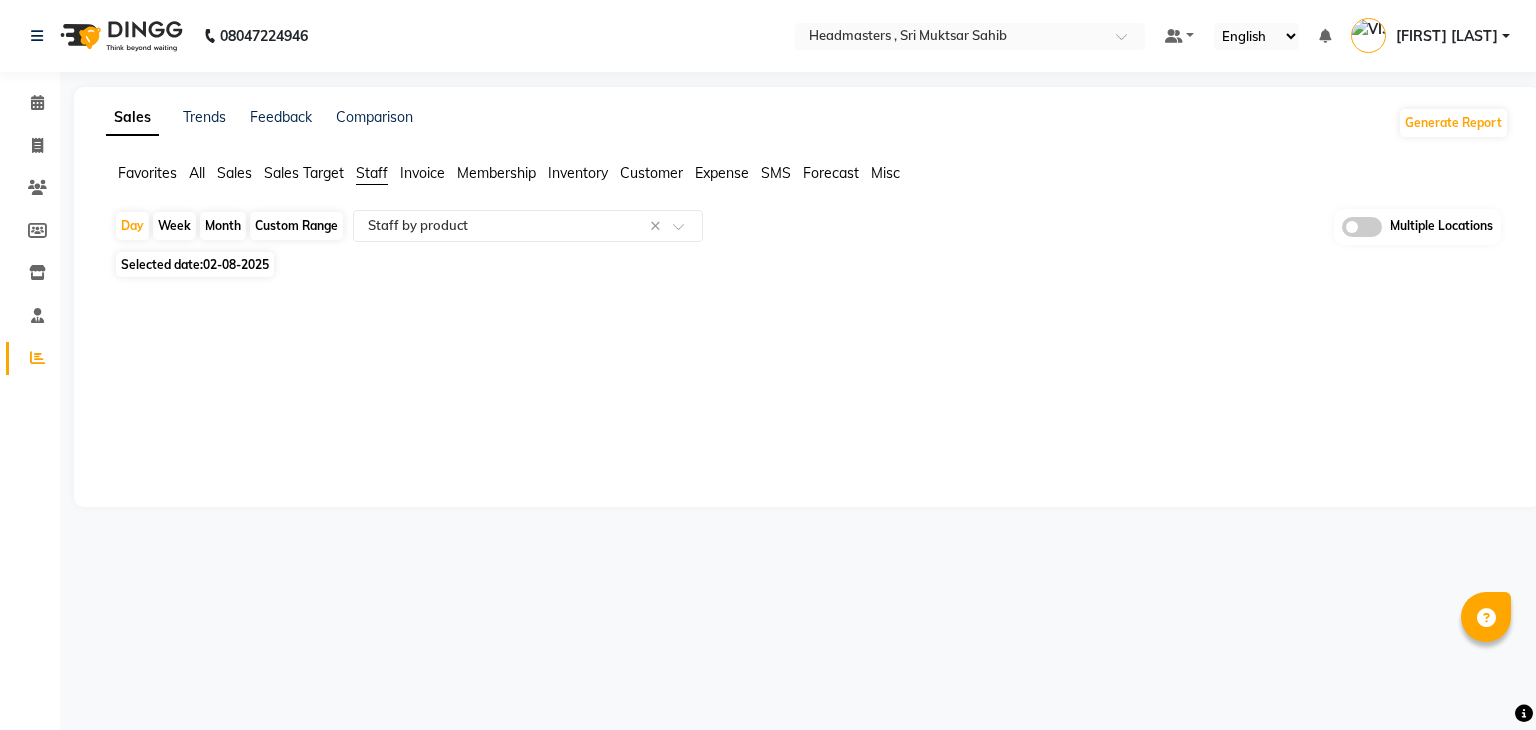 click on "Sales Trends Feedback Comparison Generate Report Favorites All Sales Sales Target Staff Invoice Membership Inventory Customer Expense SMS Forecast Misc  Day   Week   Month   Custom Range  Select Report Type × Staff by product × Multiple Locations Selected date:  [DATE]  ★ Mark as Favorite  Choose how you'd like to save "" report to favorites  Save to Personal Favorites:   Only you can see this report in your favorites tab. Share with Organization:   Everyone in your organization can see this report in their favorites tab.  Save to Favorites" 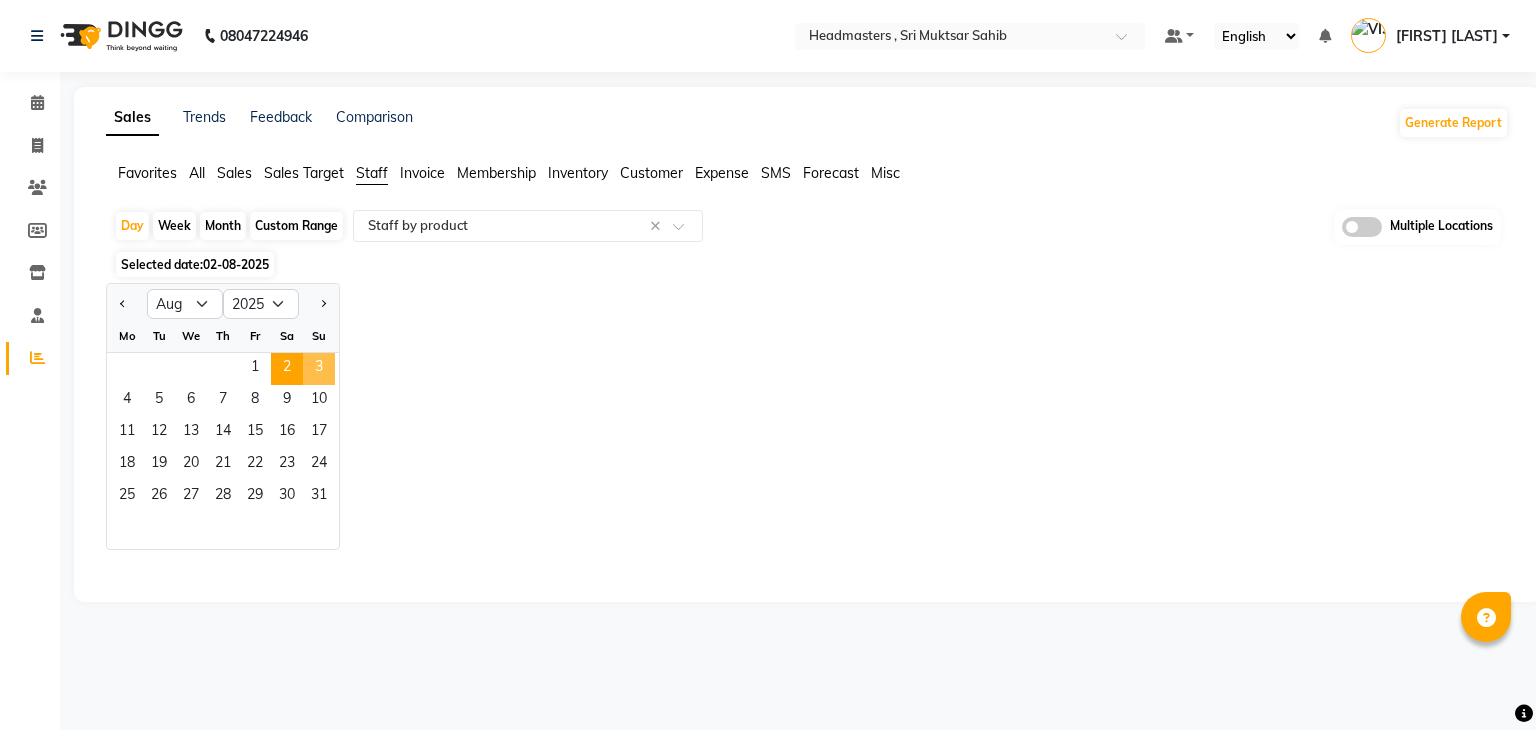 click on "3" 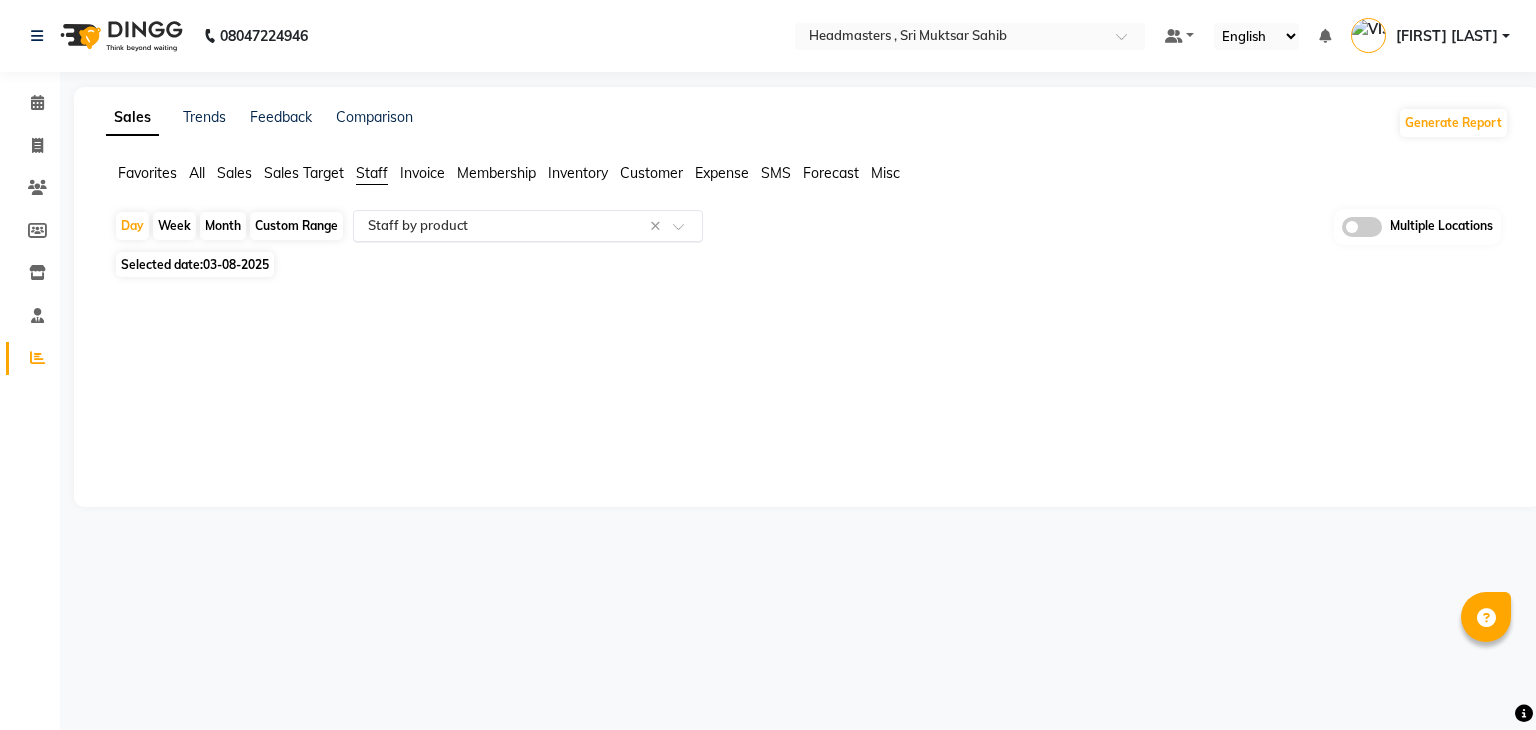click 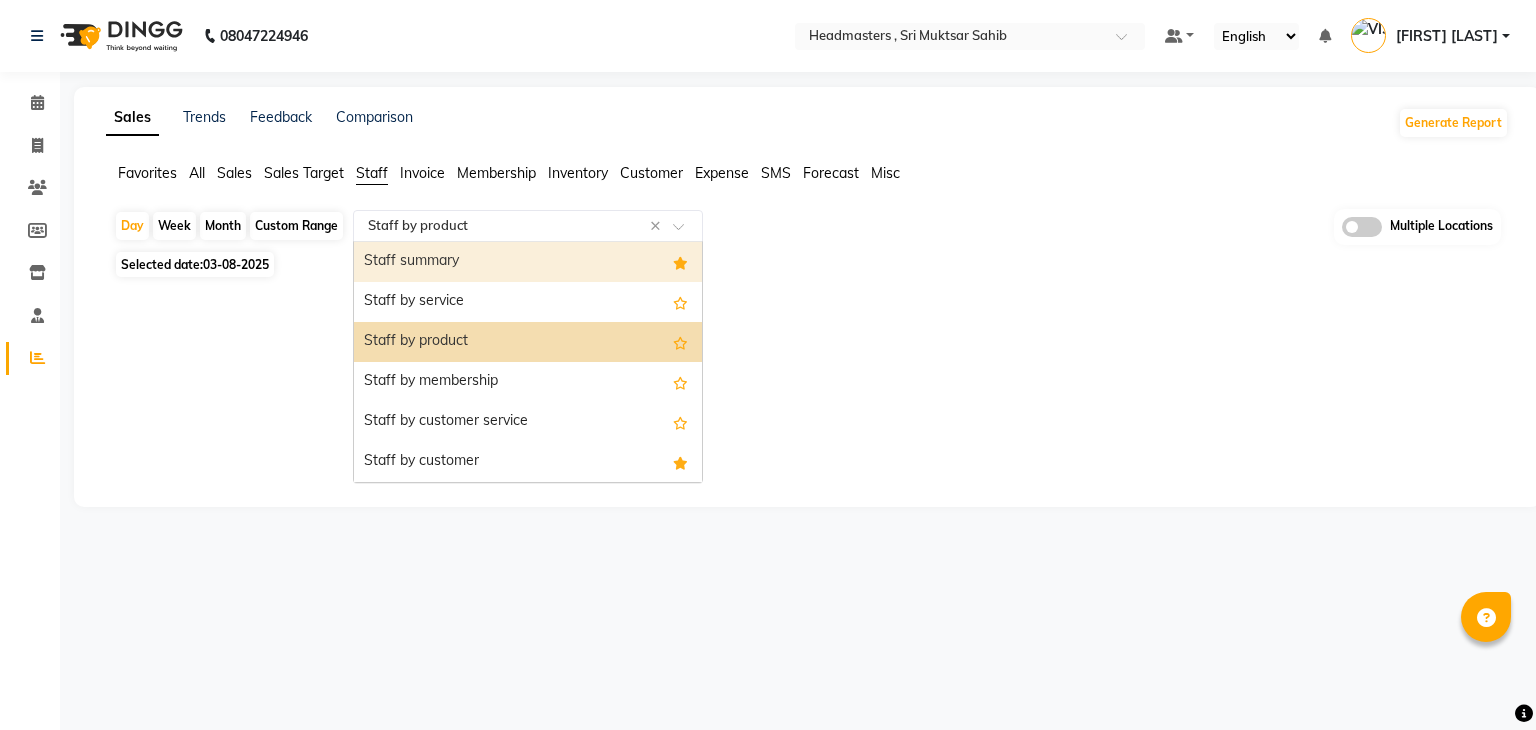 click on "Staff summary" at bounding box center (528, 262) 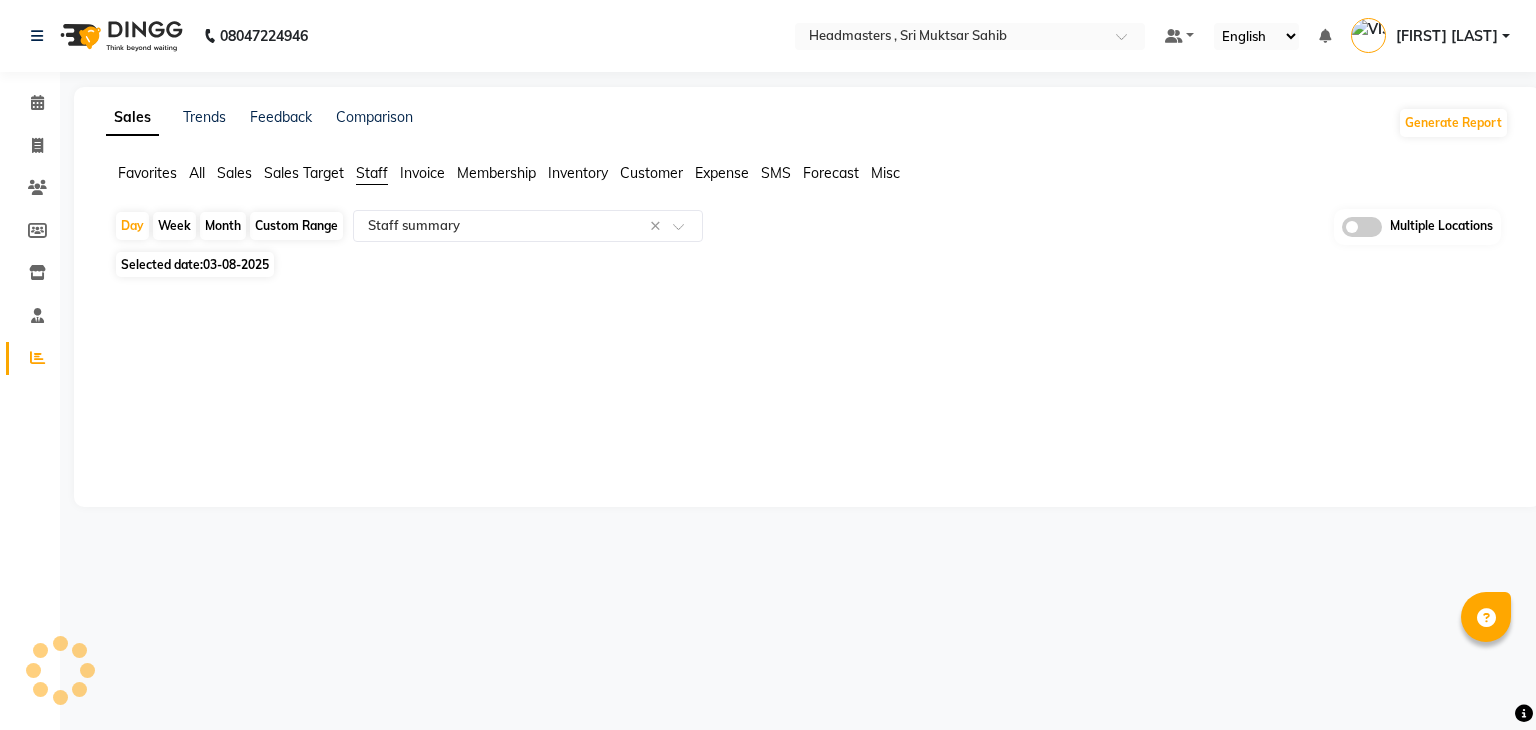 click on "Sales Trends Feedback Comparison Generate Report Favorites All Sales Sales Target Staff Invoice Membership Inventory Customer Expense SMS Forecast Misc  Day   Week   Month   Custom Range  Select Report Type × Staff summary × Multiple Locations Selected date:  [DATE]  ★ Mark as Favorite  Choose how you'd like to save "" report to favorites  Save to Personal Favorites:   Only you can see this report in your favorites tab. Share with Organization:   Everyone in your organization can see this report in their favorites tab.  Save to Favorites" 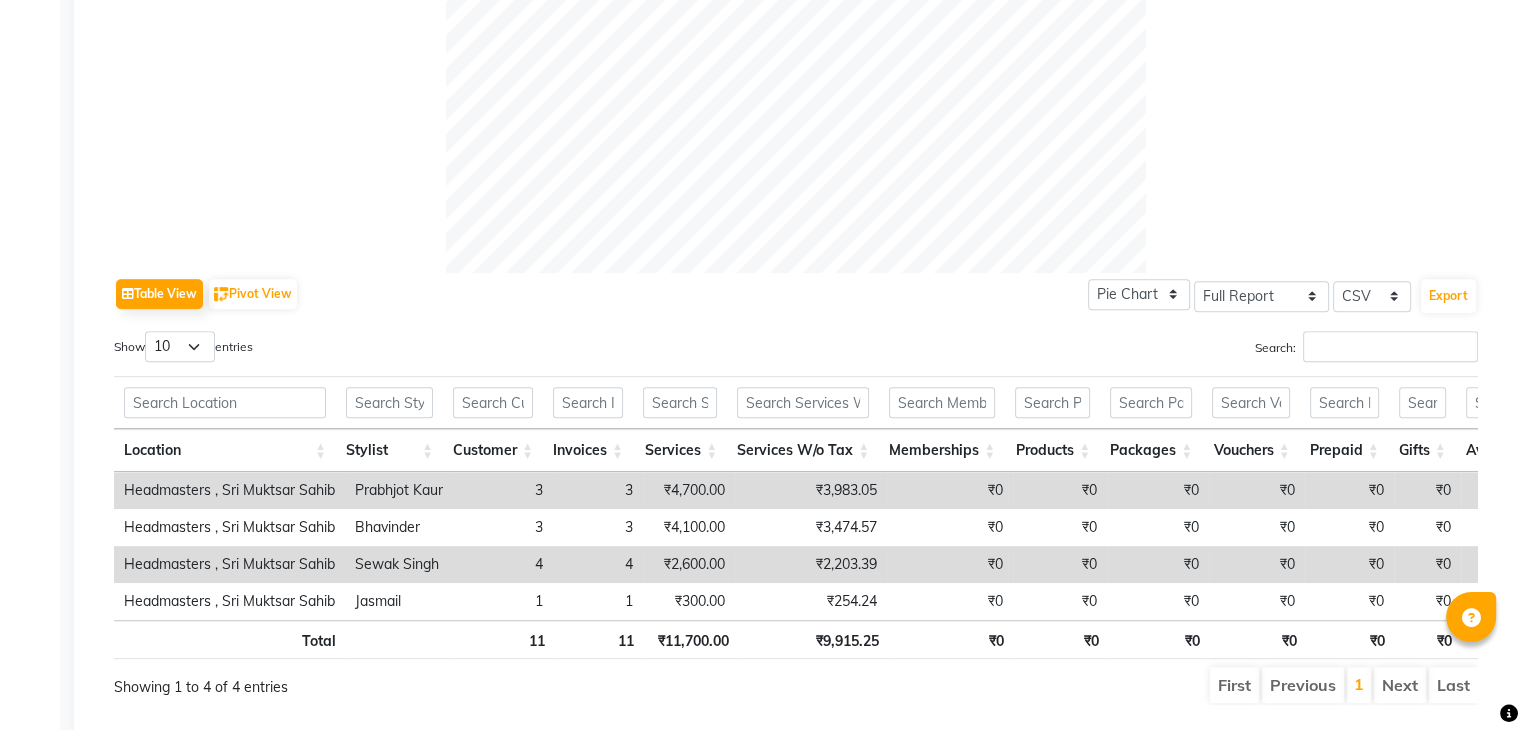 scroll, scrollTop: 820, scrollLeft: 0, axis: vertical 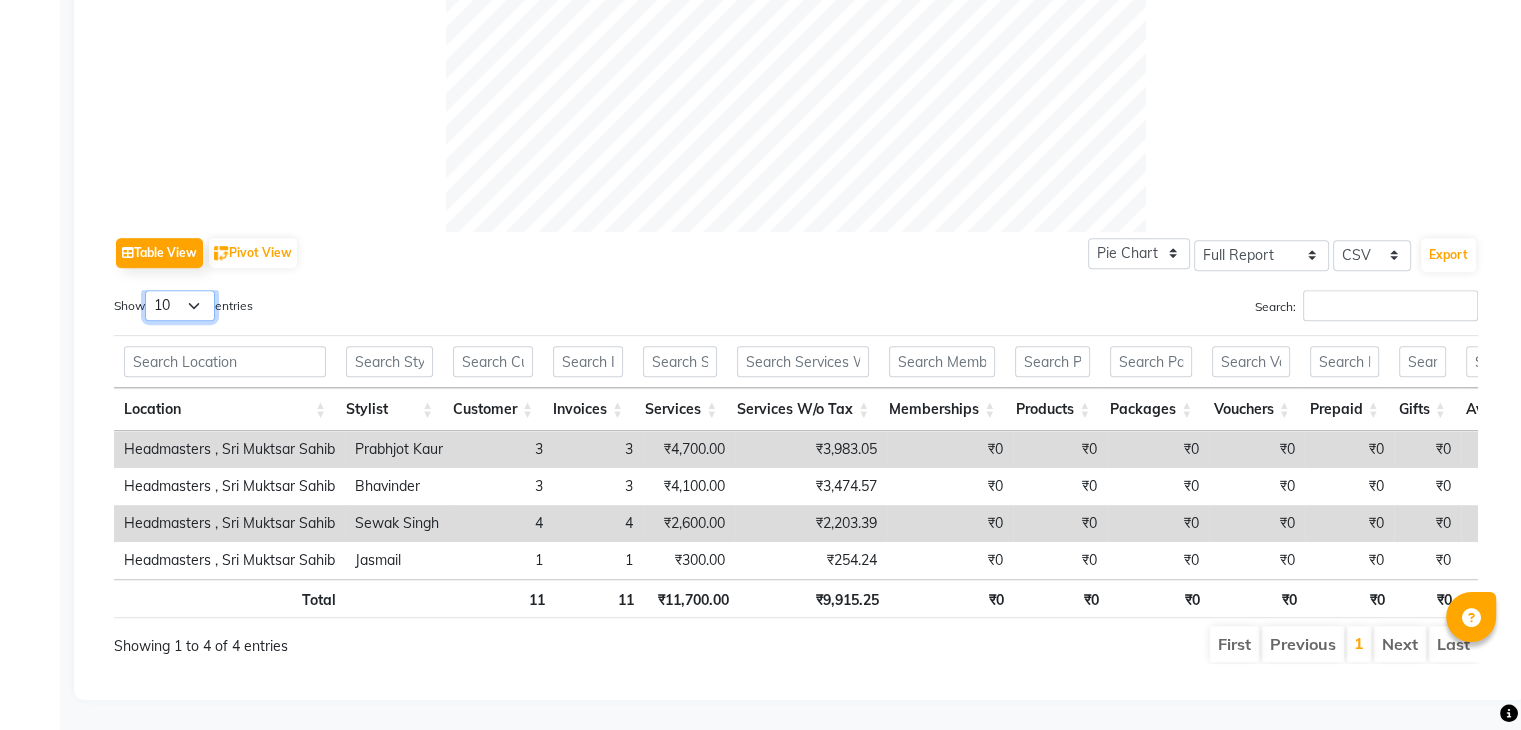 drag, startPoint x: 195, startPoint y: 279, endPoint x: 193, endPoint y: 289, distance: 10.198039 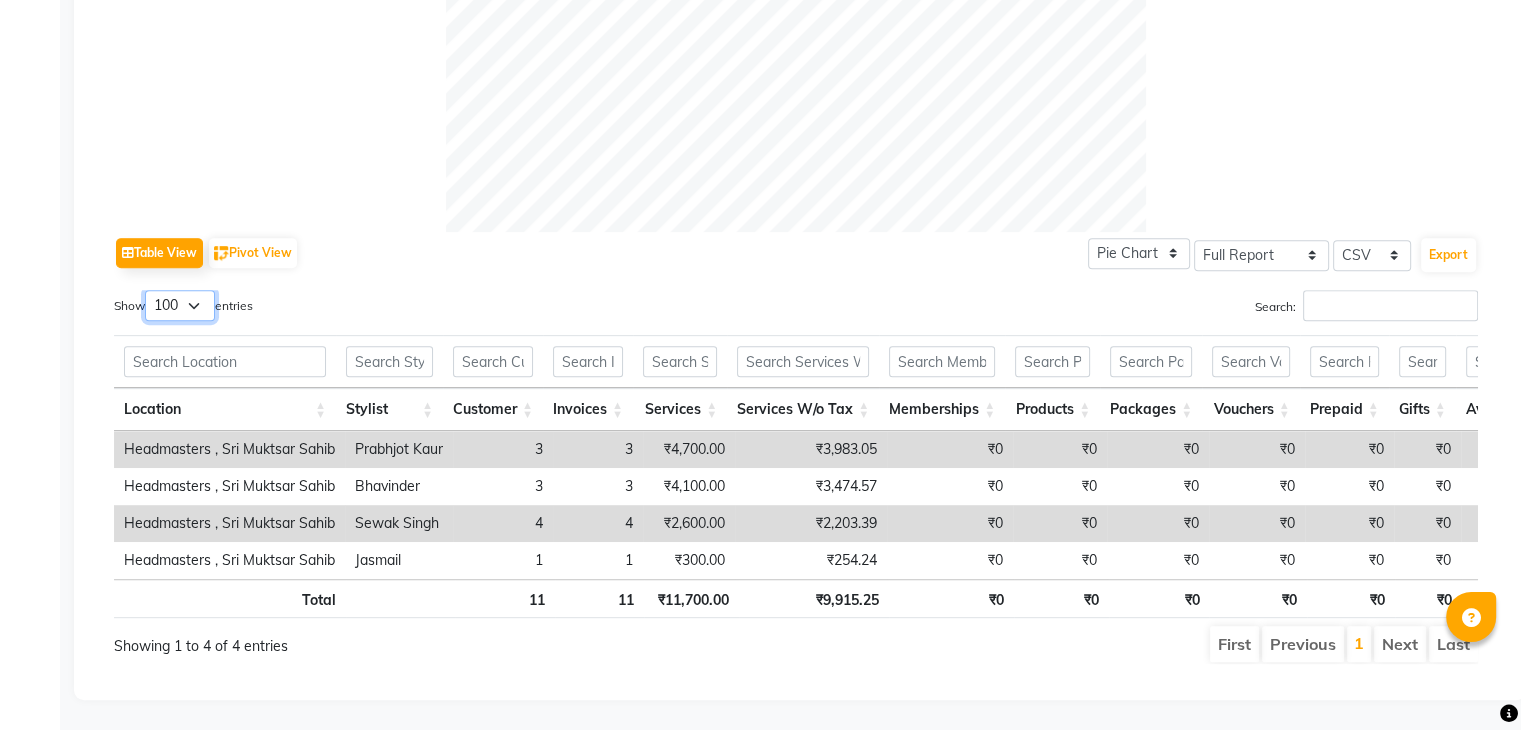 click on "10 25 50 100" at bounding box center (180, 305) 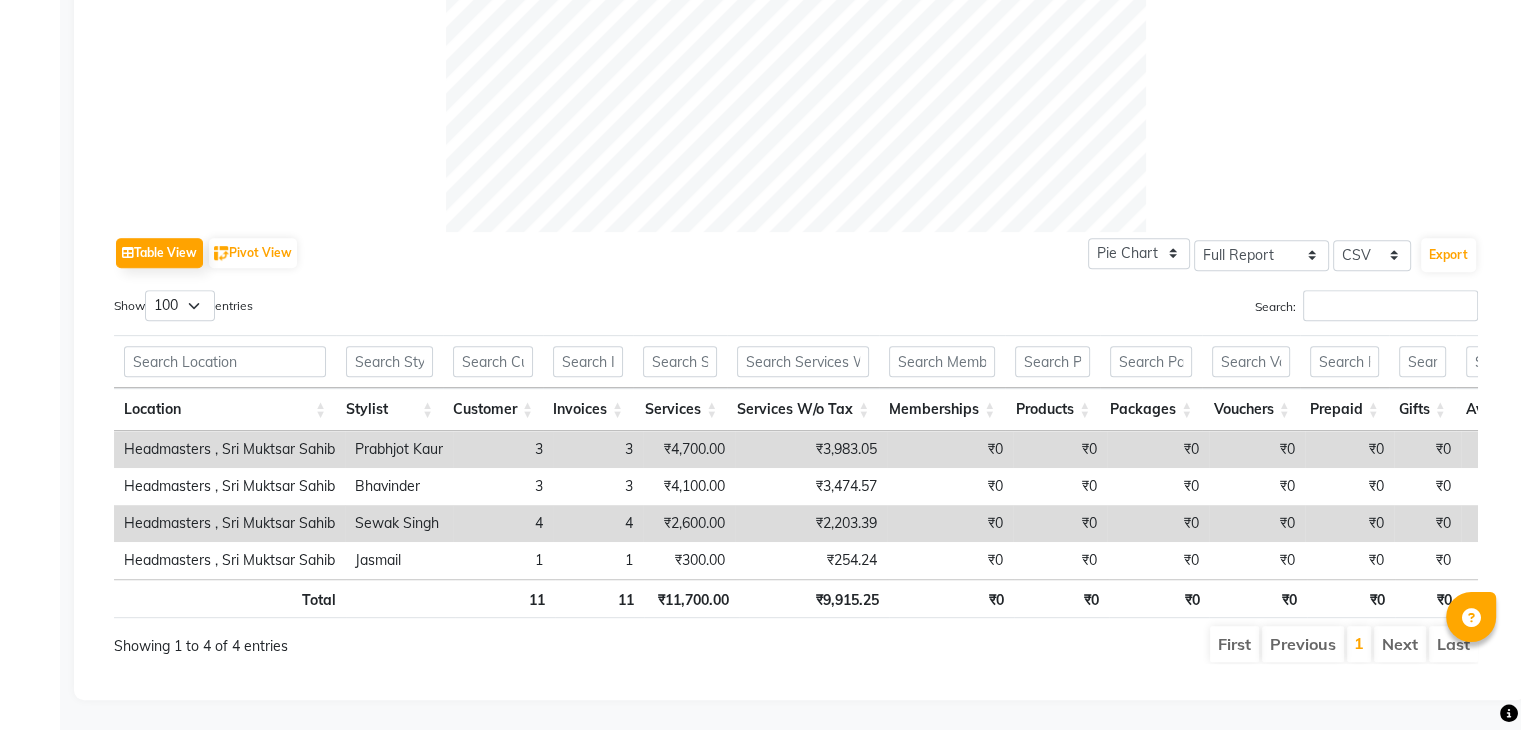click on "Table View   Pivot View  Pie Chart Bar Chart Select Full Report Filtered Report Select CSV PDF  Export" 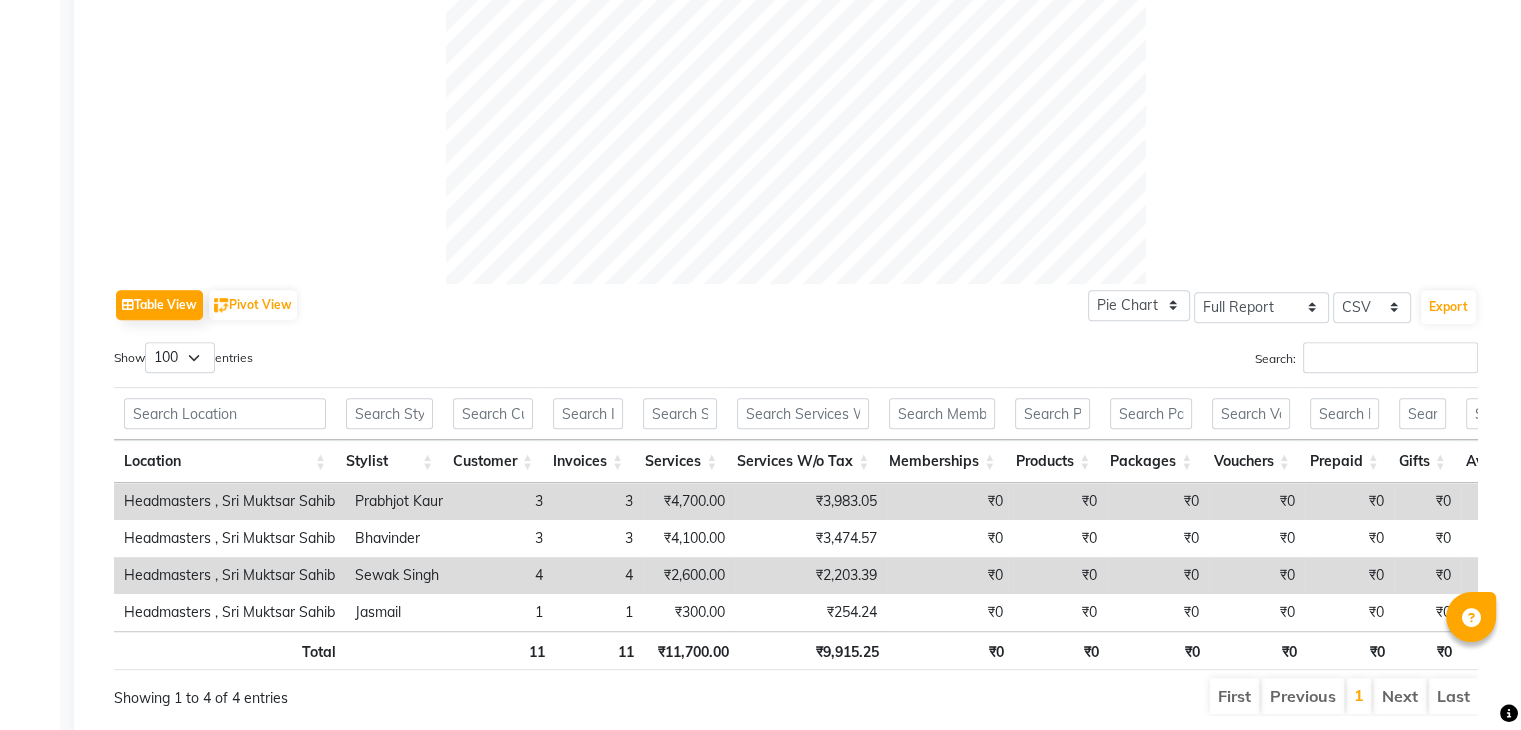 scroll, scrollTop: 820, scrollLeft: 0, axis: vertical 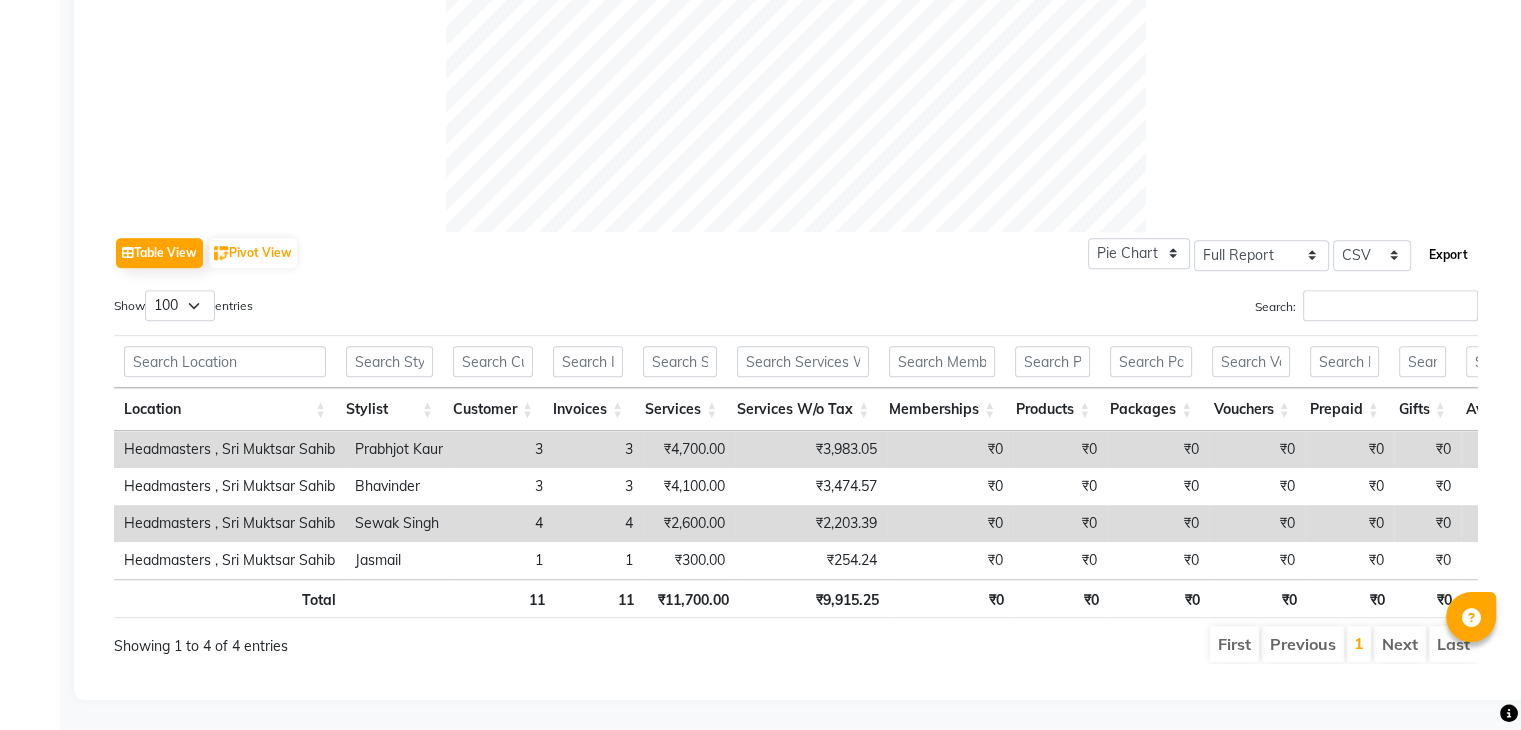 click on "Export" 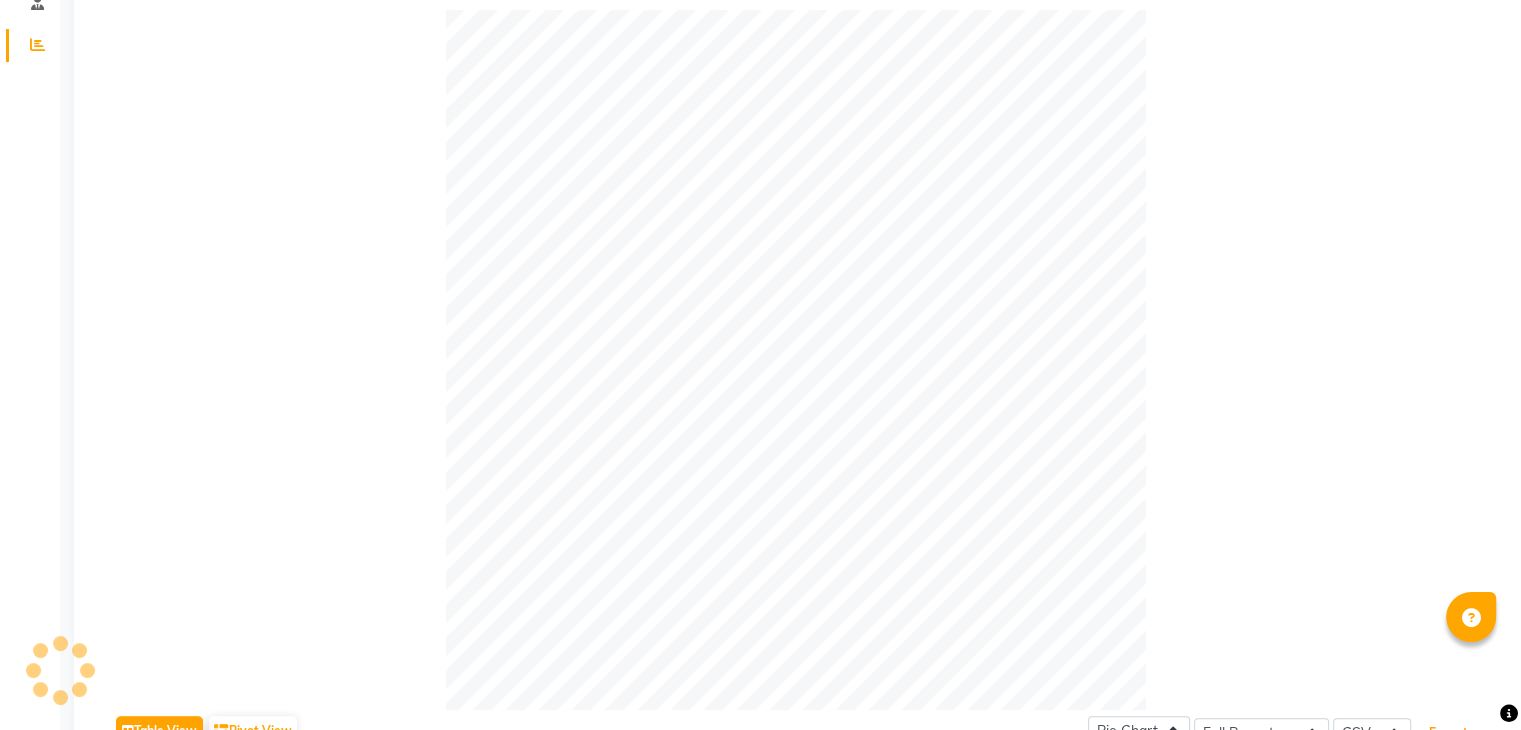 scroll, scrollTop: 0, scrollLeft: 0, axis: both 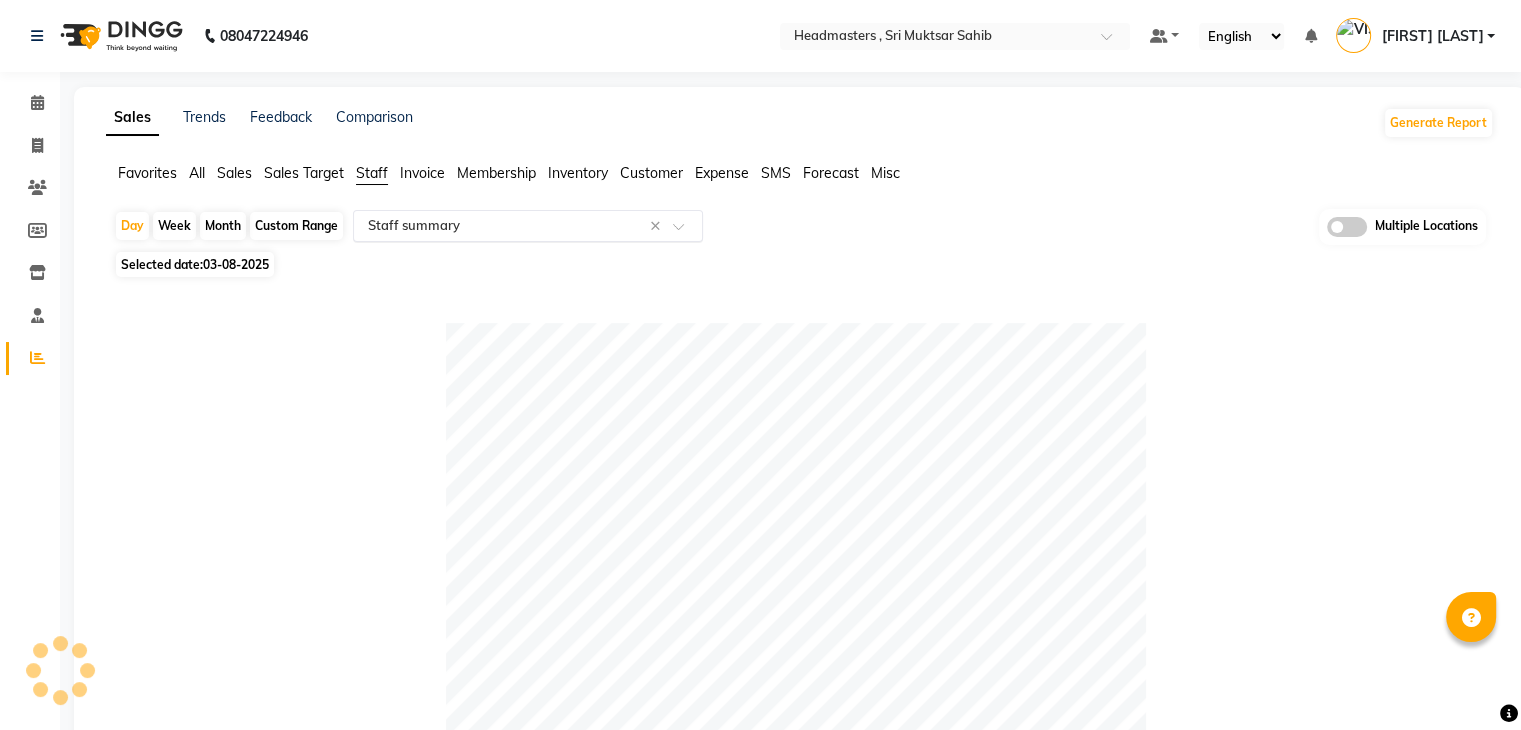 click 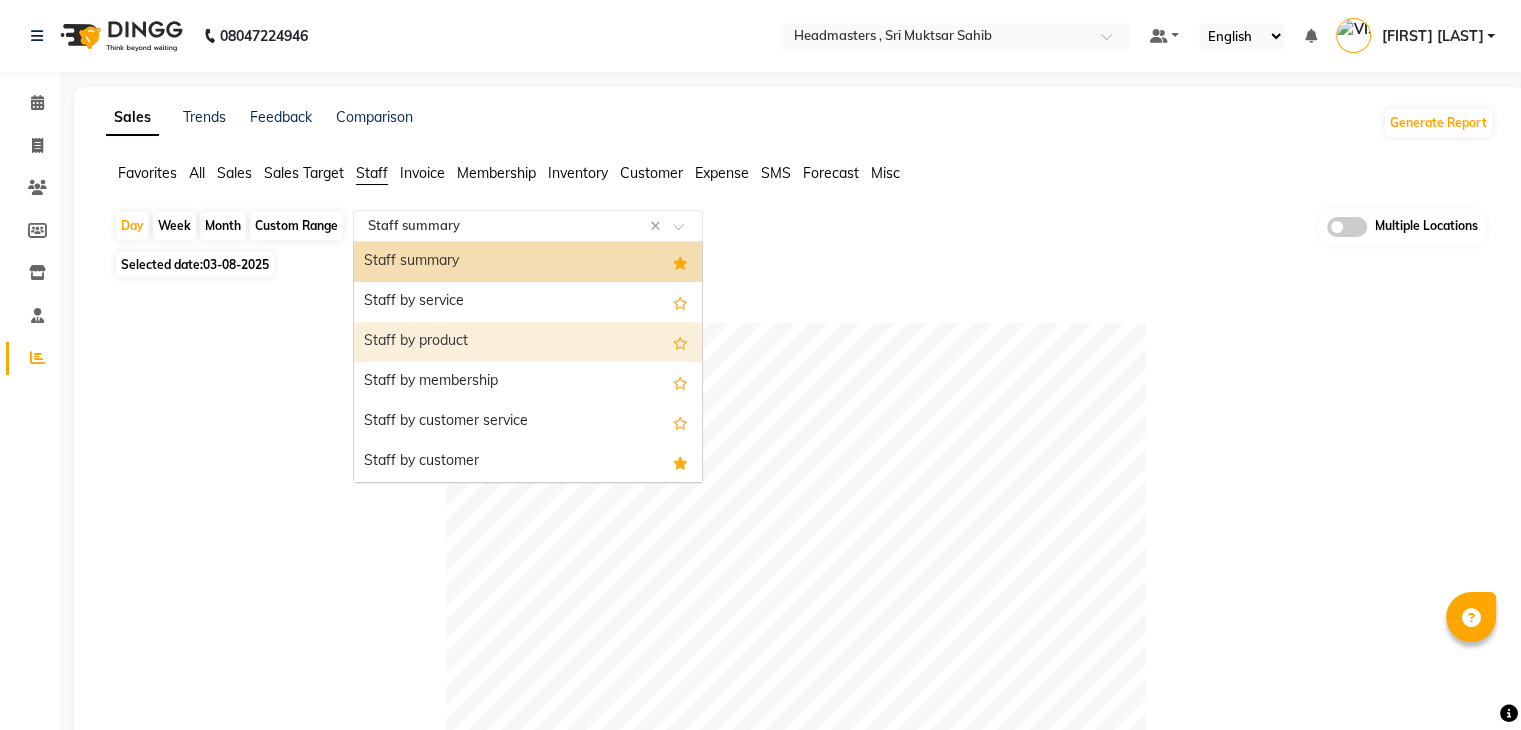 click on "Staff by product" at bounding box center (528, 342) 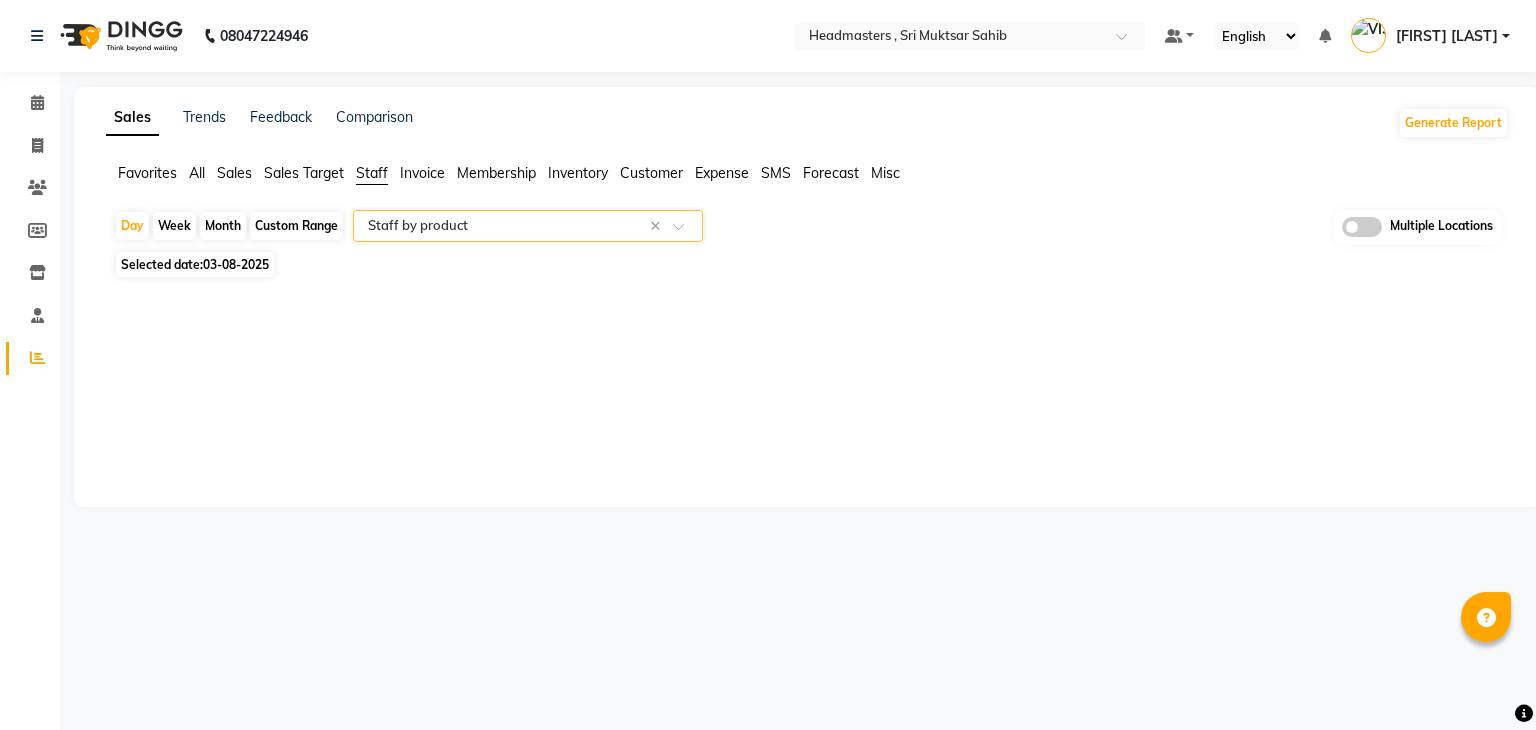 click on "Sales Trends Feedback Comparison Generate Report Favorites All Sales Sales Target Staff Invoice Membership Inventory Customer Expense SMS Forecast Misc  Day   Week   Month   Custom Range  Select Report Type × Staff by product × Multiple Locations Selected date:  [DATE]  ★ Mark as Favorite  Choose how you'd like to save "" report to favorites  Save to Personal Favorites:   Only you can see this report in your favorites tab. Share with Organization:   Everyone in your organization can see this report in their favorites tab.  Save to Favorites" 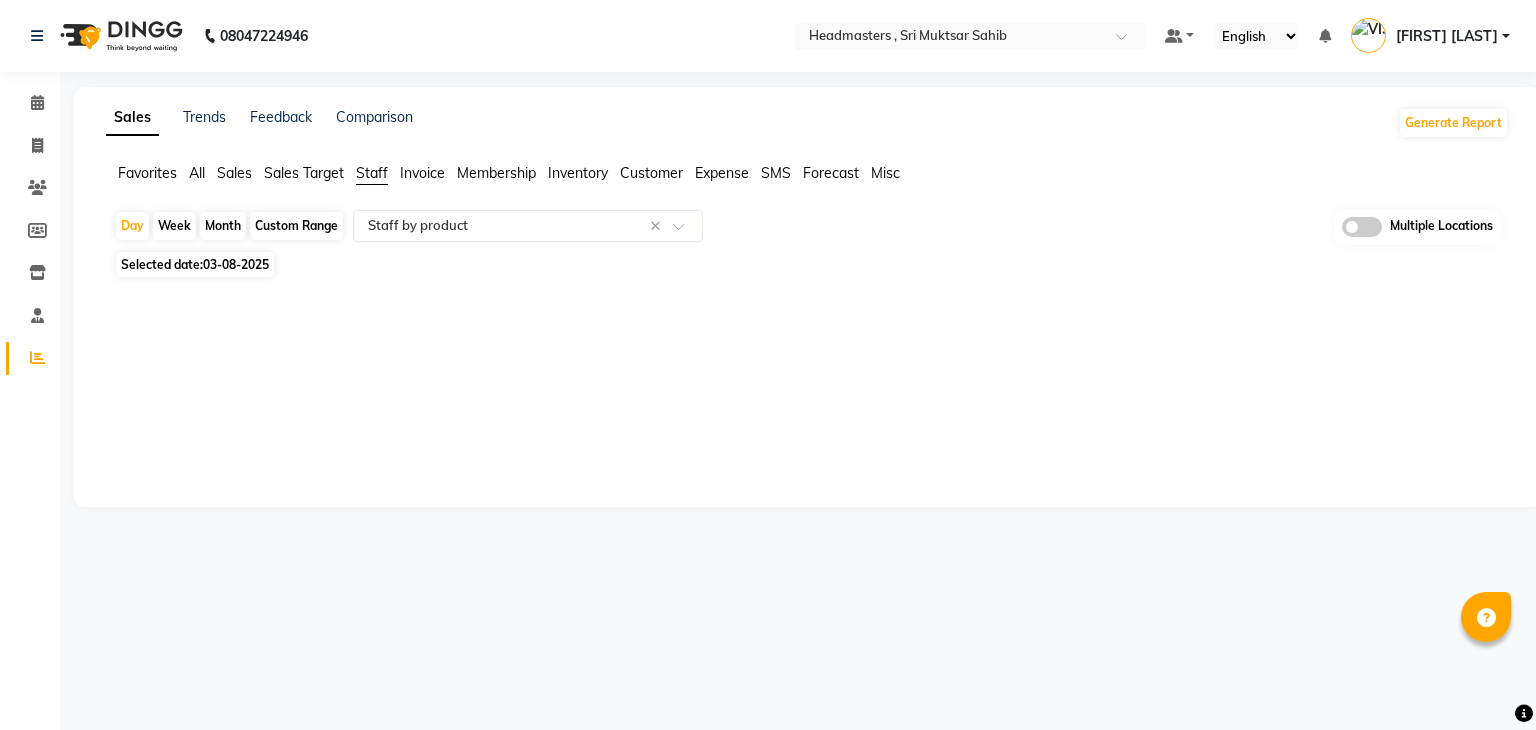 click on "Sales Trends Feedback Comparison Generate Report Favorites All Sales Sales Target Staff Invoice Membership Inventory Customer Expense SMS Forecast Misc  Day   Week   Month   Custom Range  Select Report Type × Staff by product × Multiple Locations Selected date:  [DATE]  ★ Mark as Favorite  Choose how you'd like to save "" report to favorites  Save to Personal Favorites:   Only you can see this report in your favorites tab. Share with Organization:   Everyone in your organization can see this report in their favorites tab.  Save to Favorites" 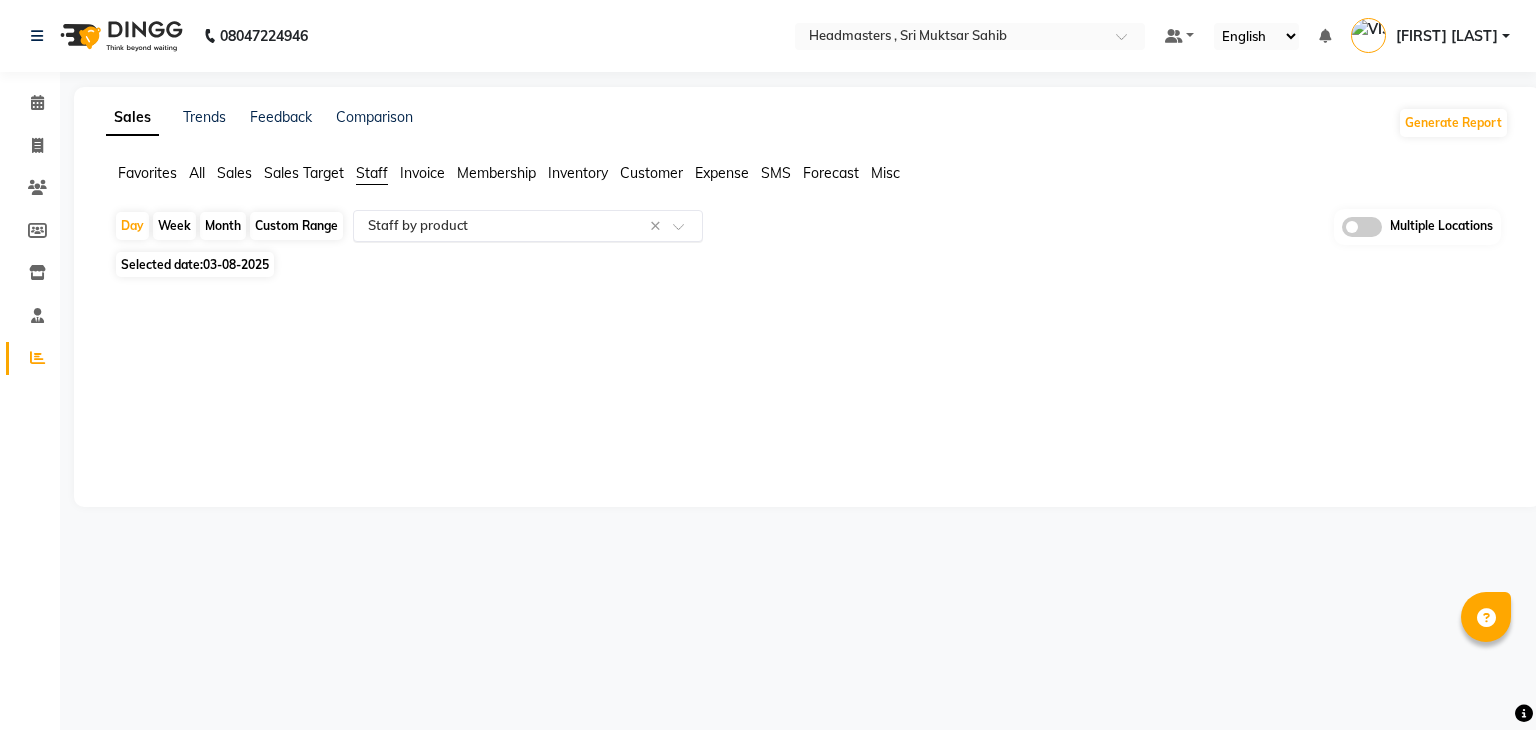 click 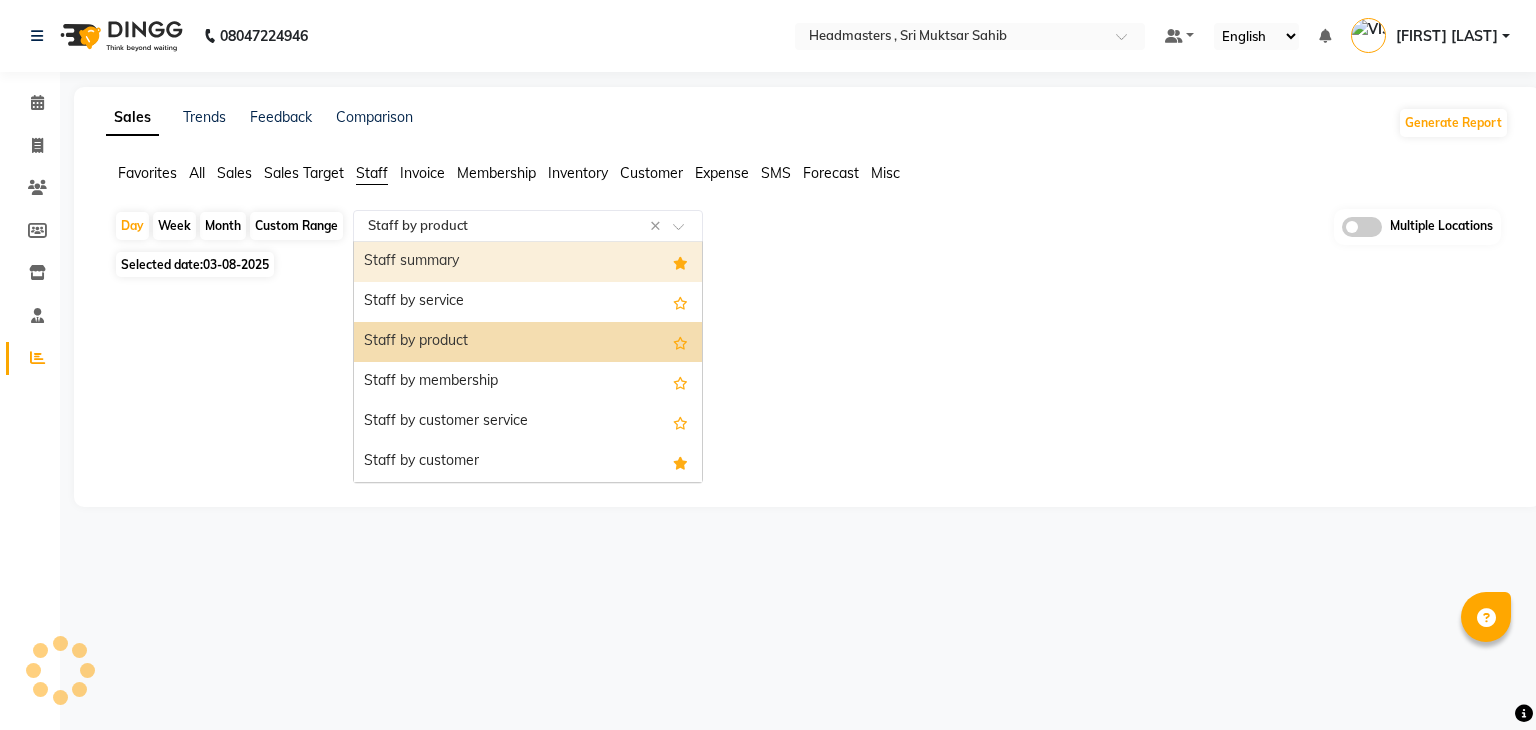 click on "Staff summary" at bounding box center (528, 262) 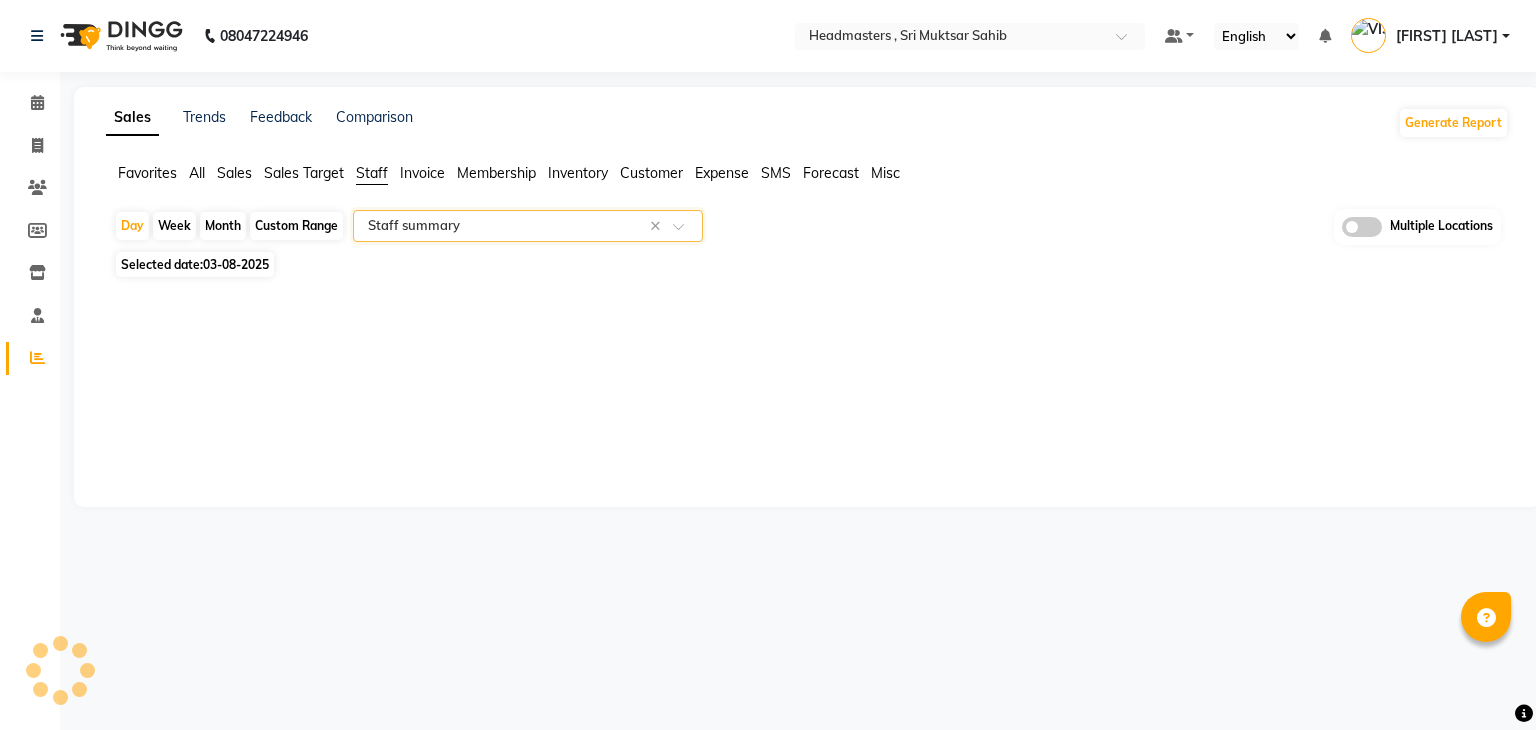 select on "full_report" 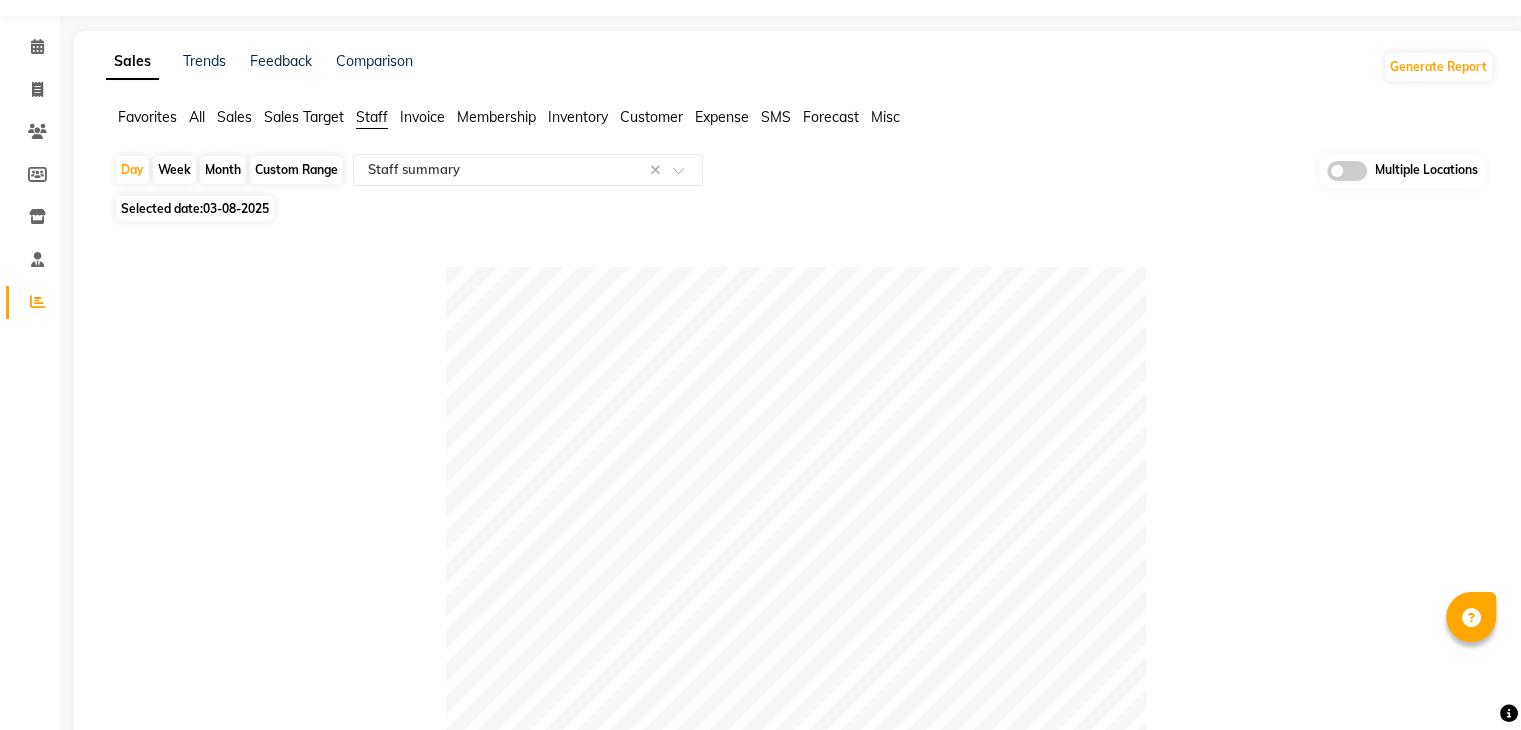scroll, scrollTop: 0, scrollLeft: 0, axis: both 